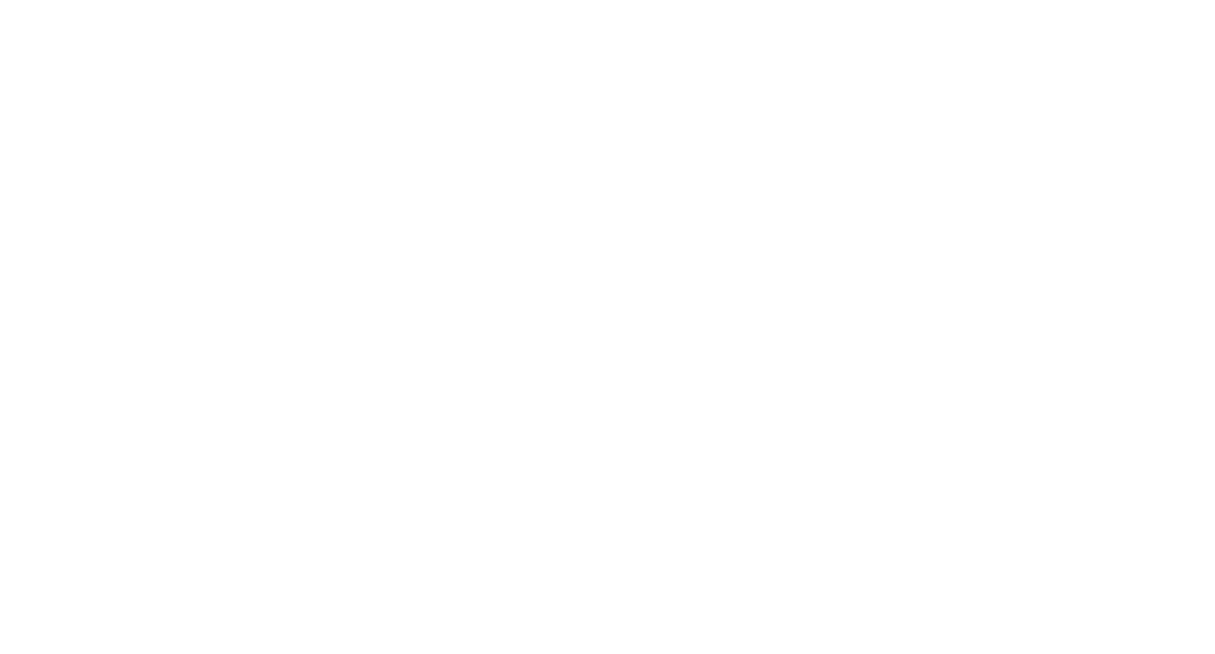 scroll, scrollTop: 0, scrollLeft: 0, axis: both 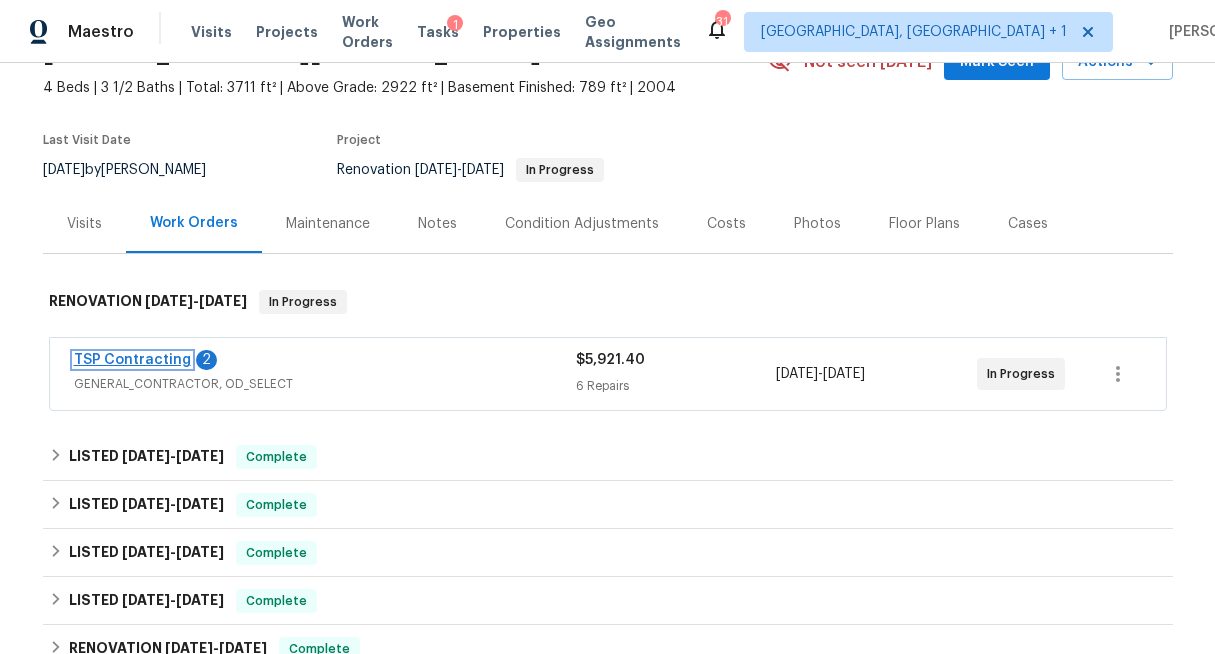 click on "TSP Contracting" at bounding box center [132, 360] 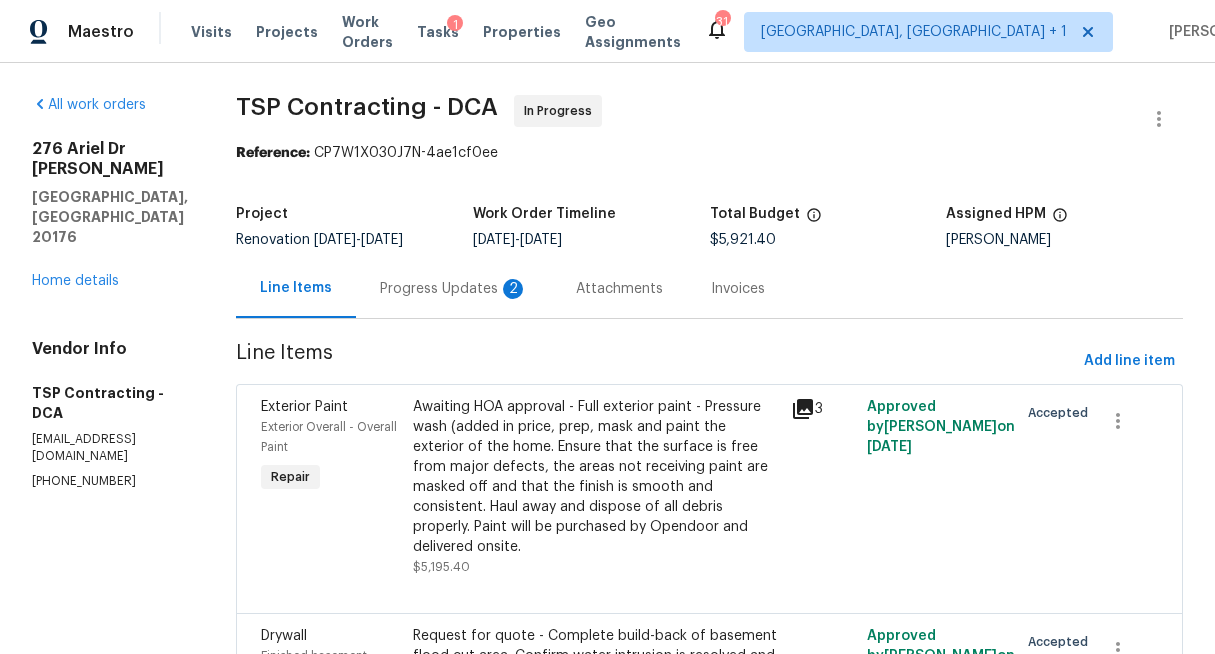 click on "Progress Updates 2" at bounding box center (454, 289) 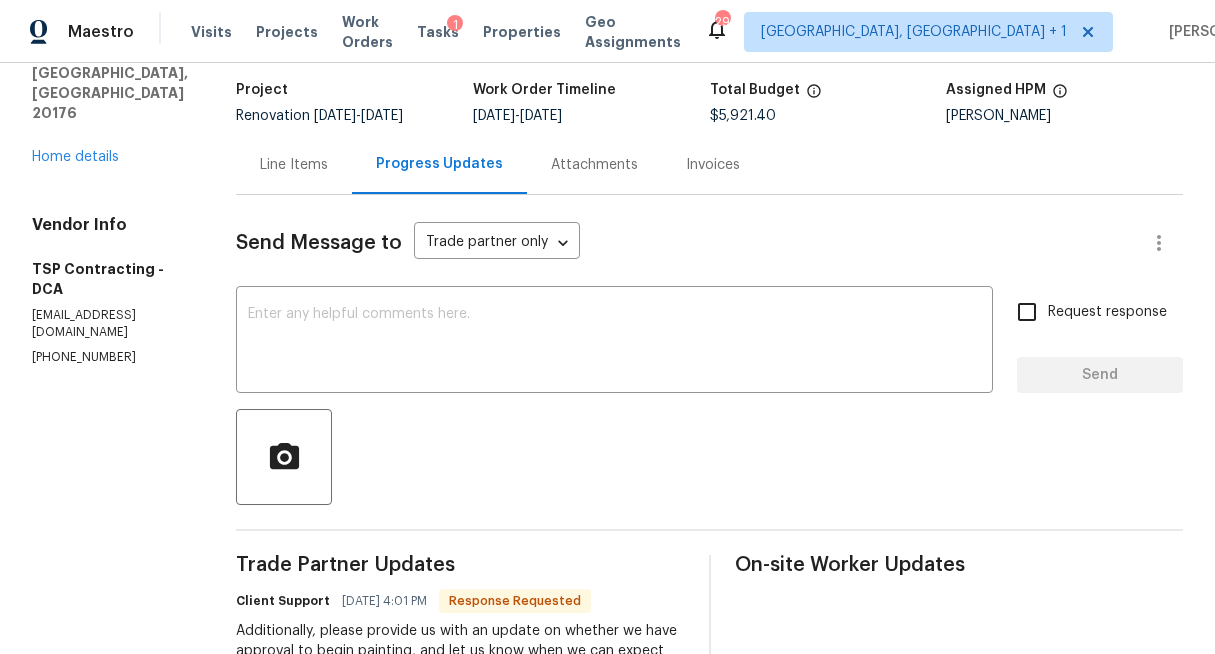 scroll, scrollTop: 115, scrollLeft: 0, axis: vertical 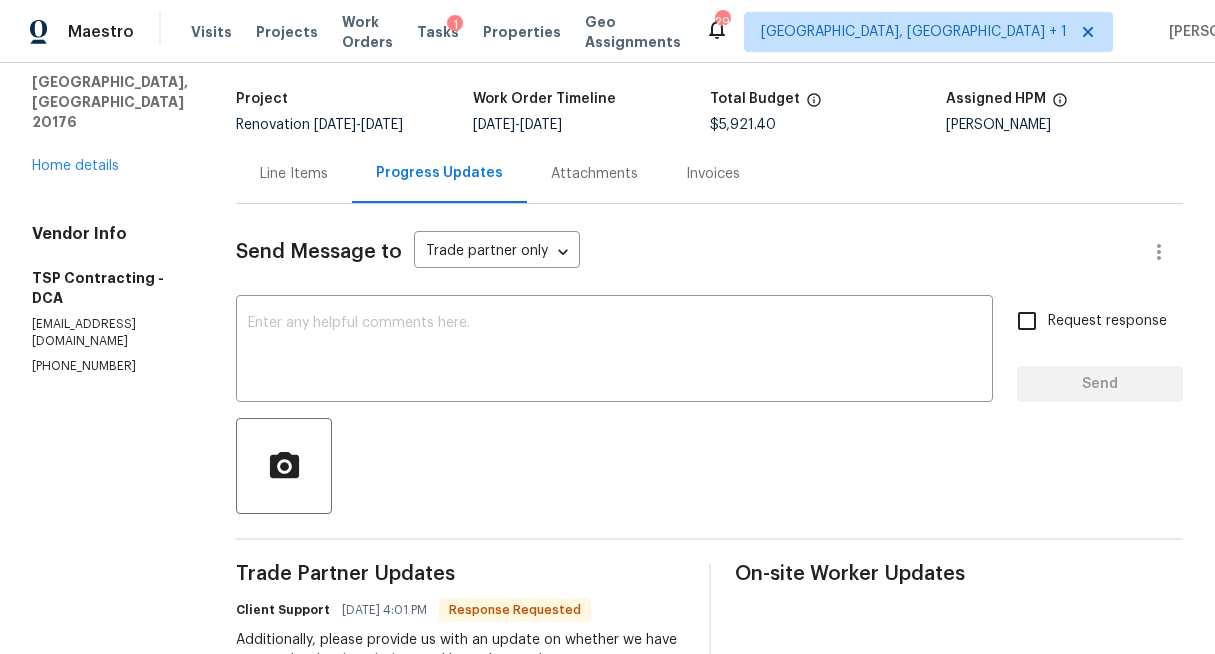 click on "Line Items" at bounding box center [294, 173] 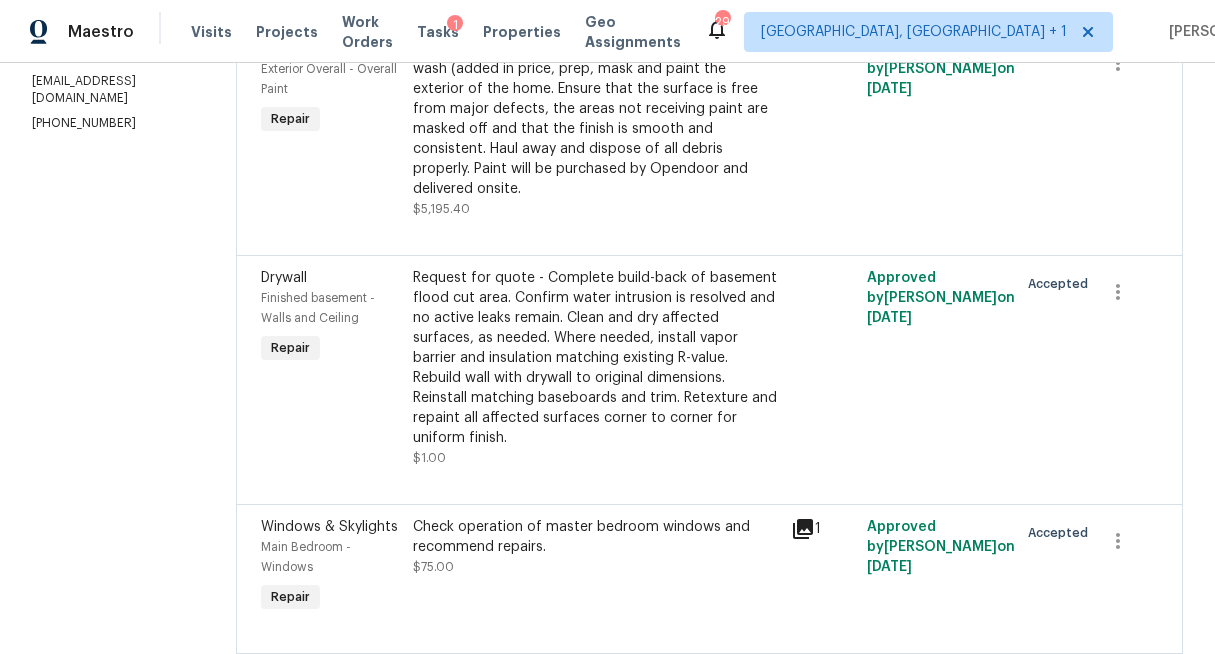 scroll, scrollTop: 0, scrollLeft: 0, axis: both 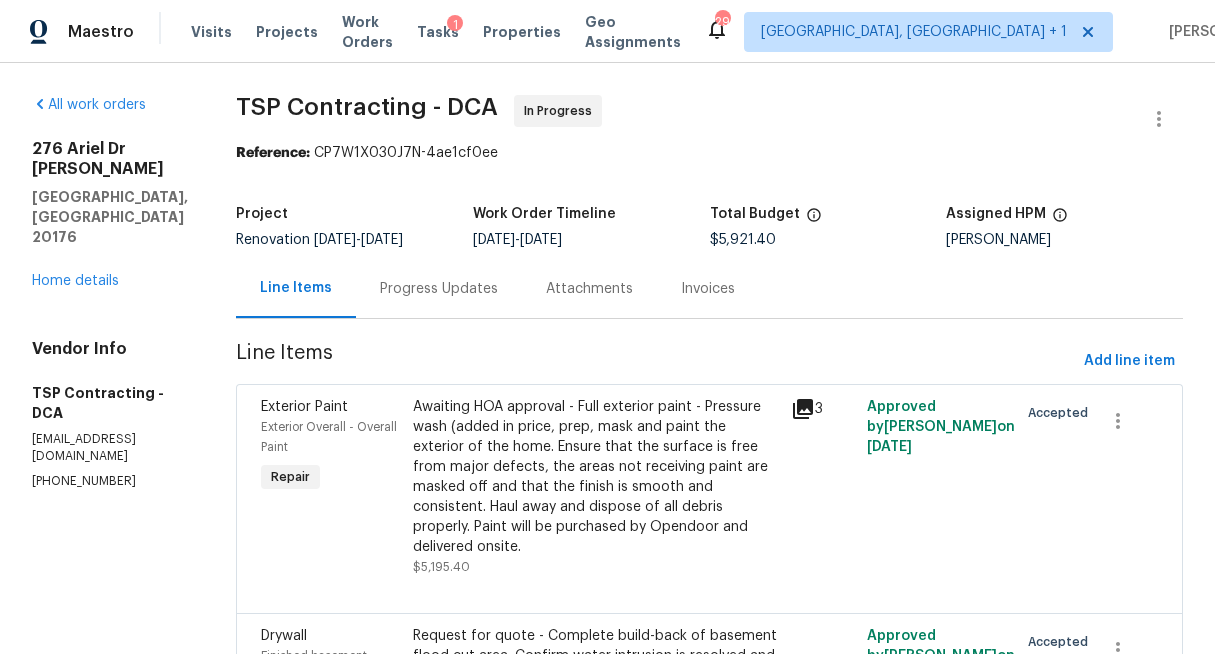 click on "Progress Updates" at bounding box center (439, 289) 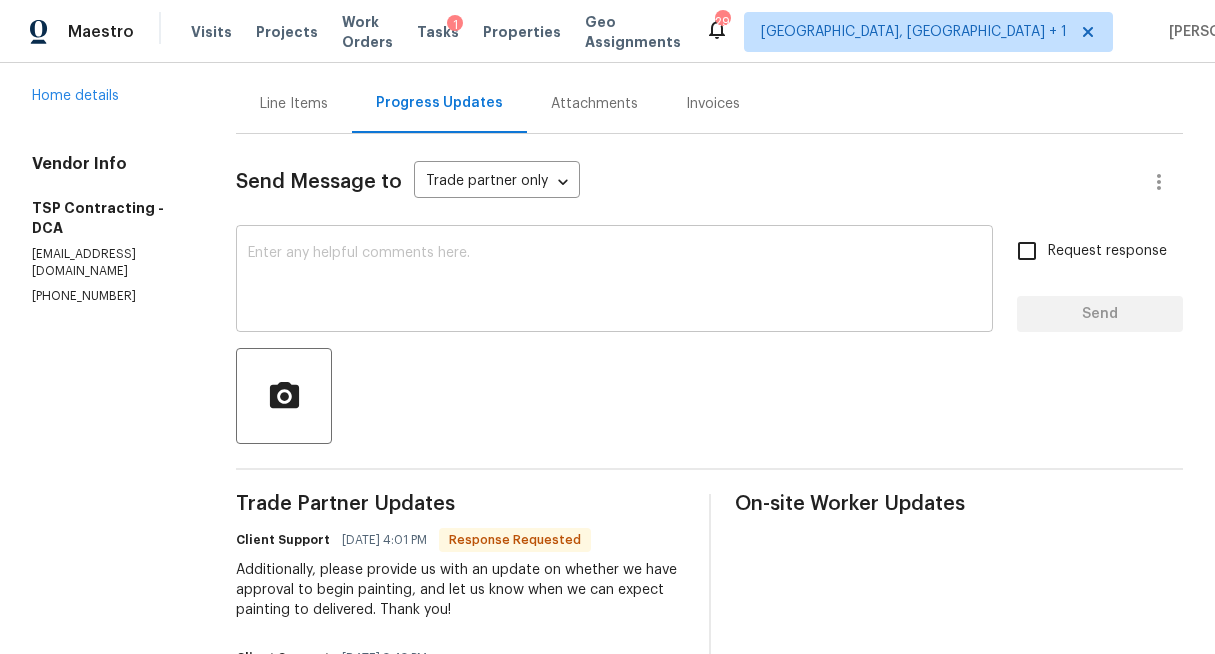 scroll, scrollTop: 190, scrollLeft: 0, axis: vertical 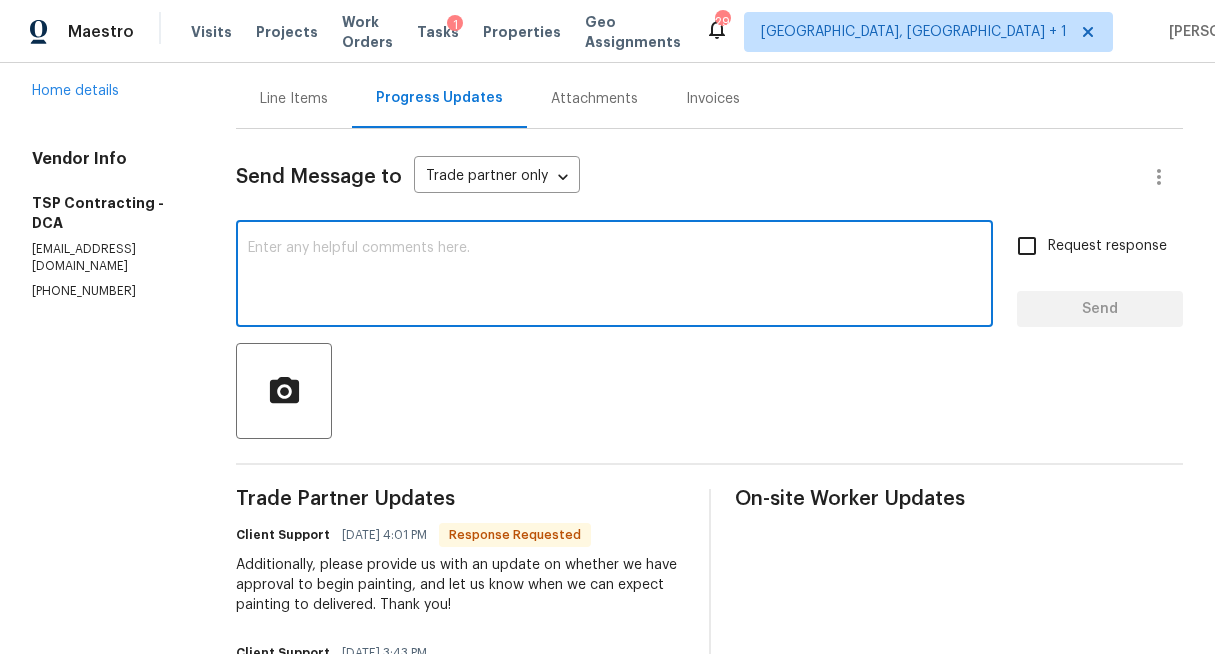 click at bounding box center [614, 276] 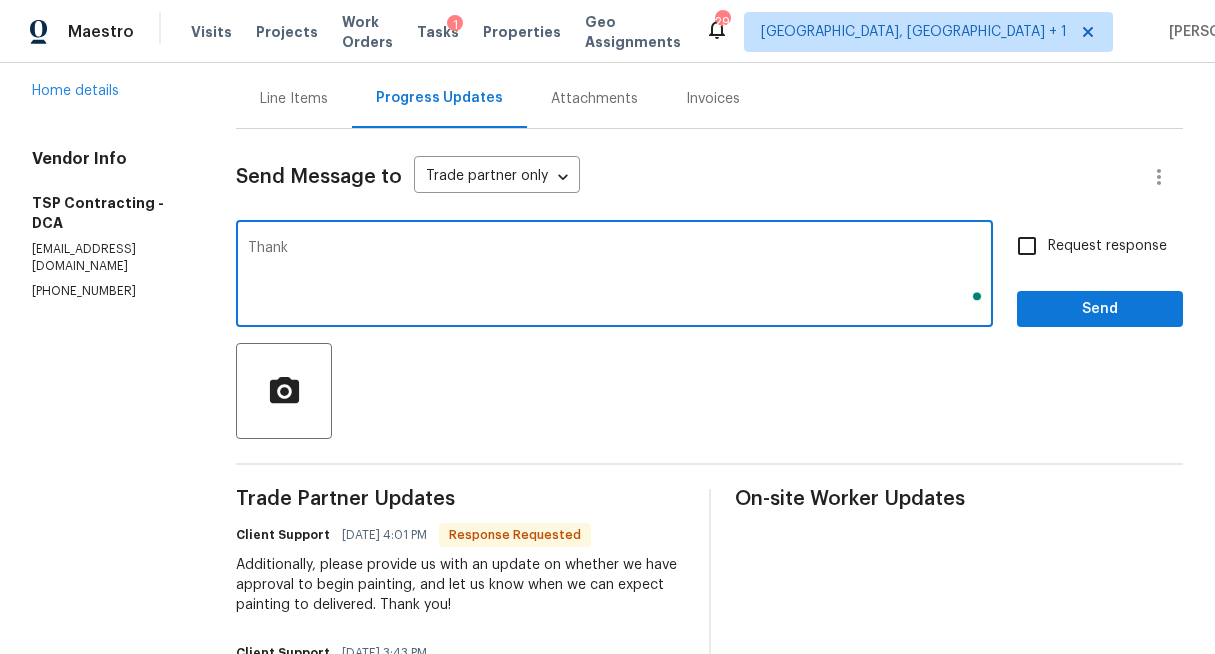 scroll, scrollTop: 190, scrollLeft: 0, axis: vertical 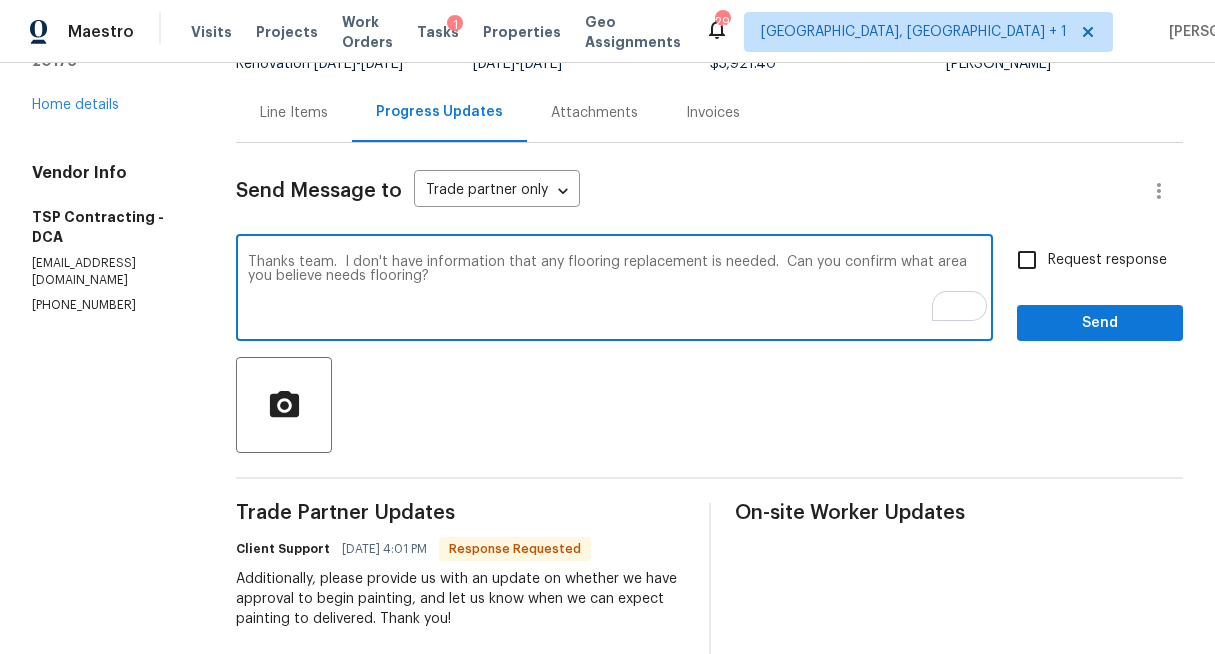 type on "Thanks team.  I don't have information that any flooring replacement is needed.  Can you confirm what area you believe needs flooring?" 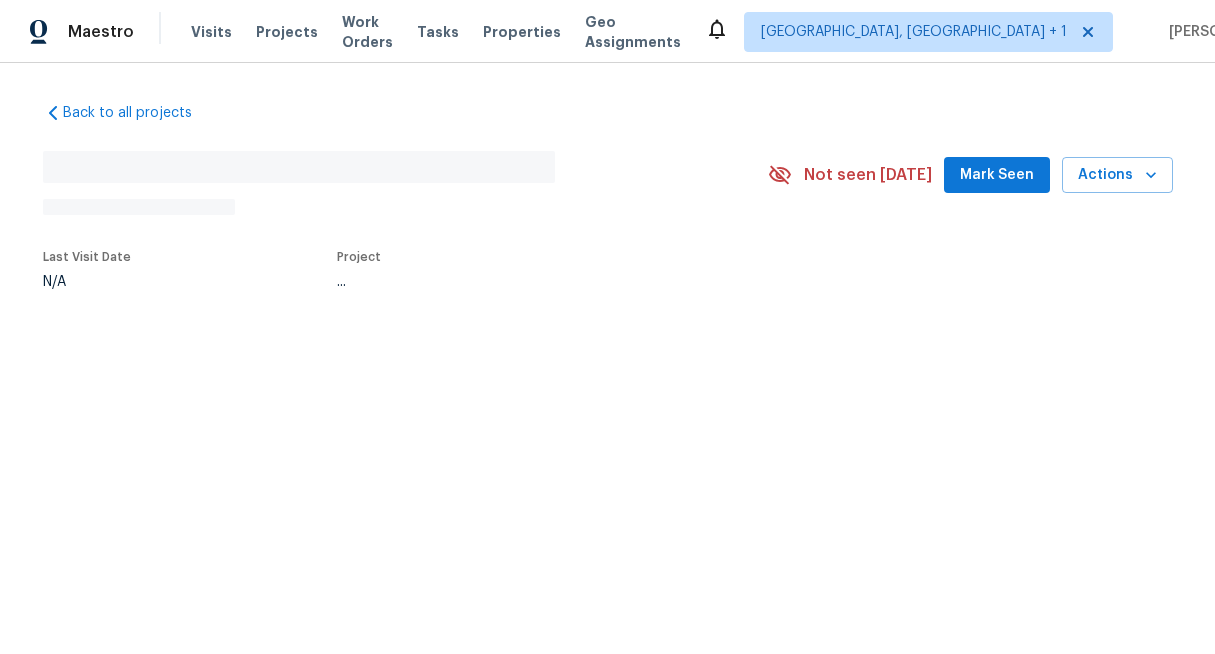scroll, scrollTop: 0, scrollLeft: 0, axis: both 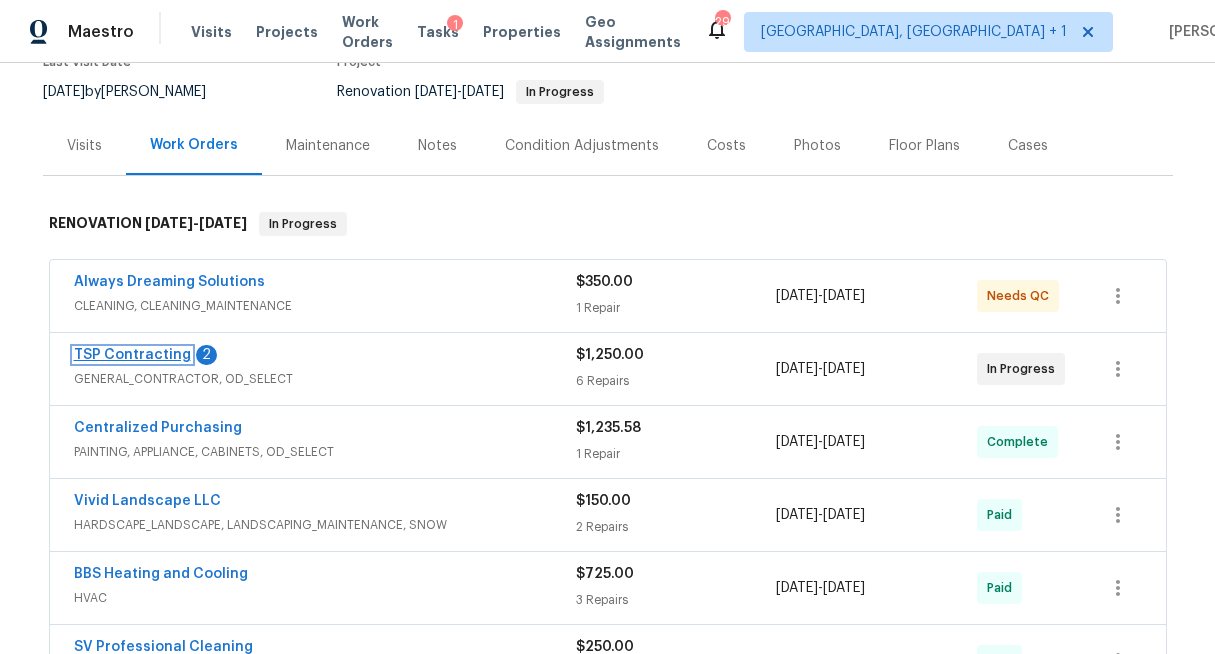 click on "TSP Contracting" at bounding box center [132, 355] 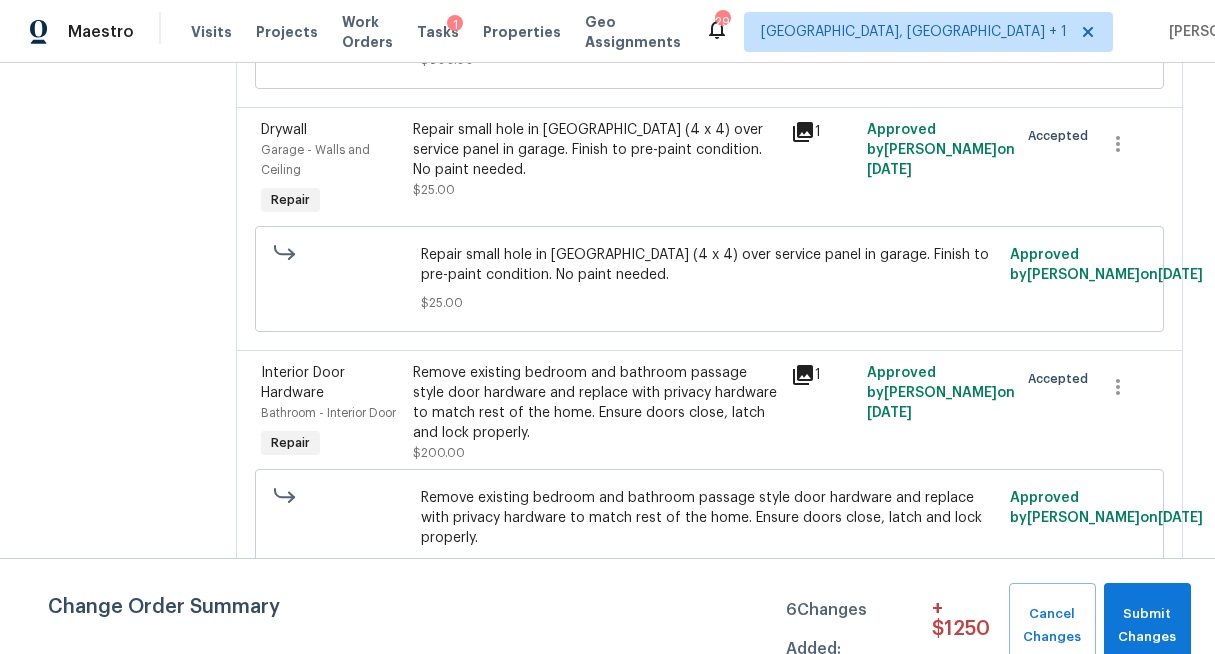 scroll, scrollTop: 1230, scrollLeft: 0, axis: vertical 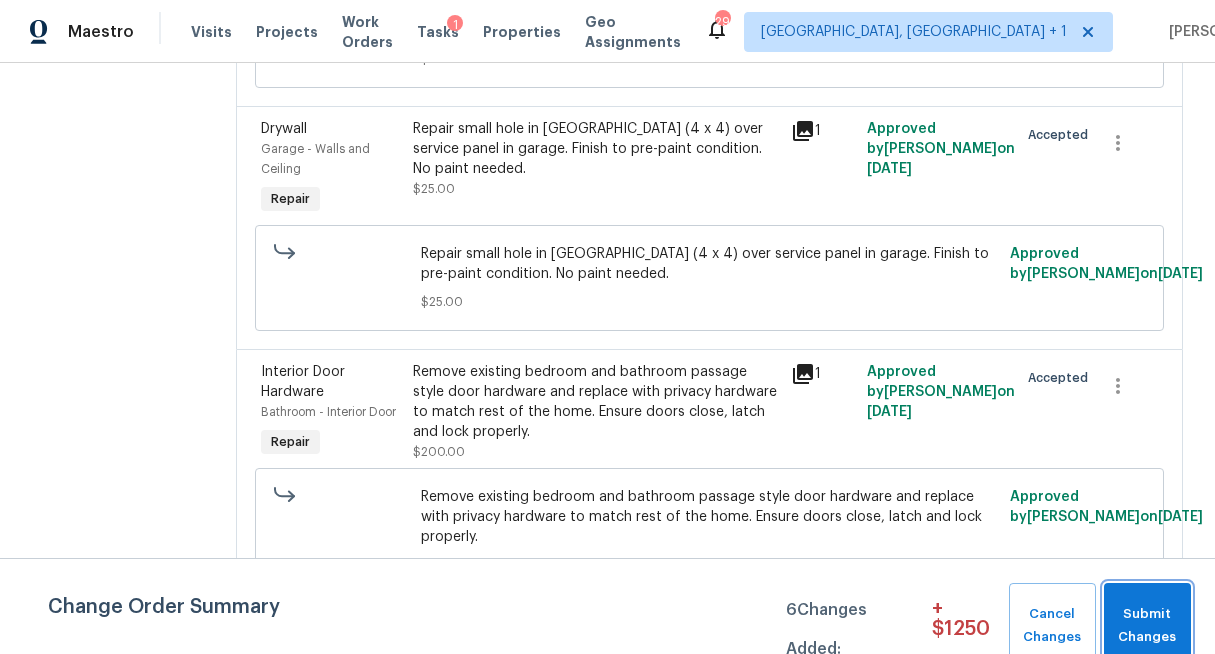 click on "Submit Changes" at bounding box center (1147, 626) 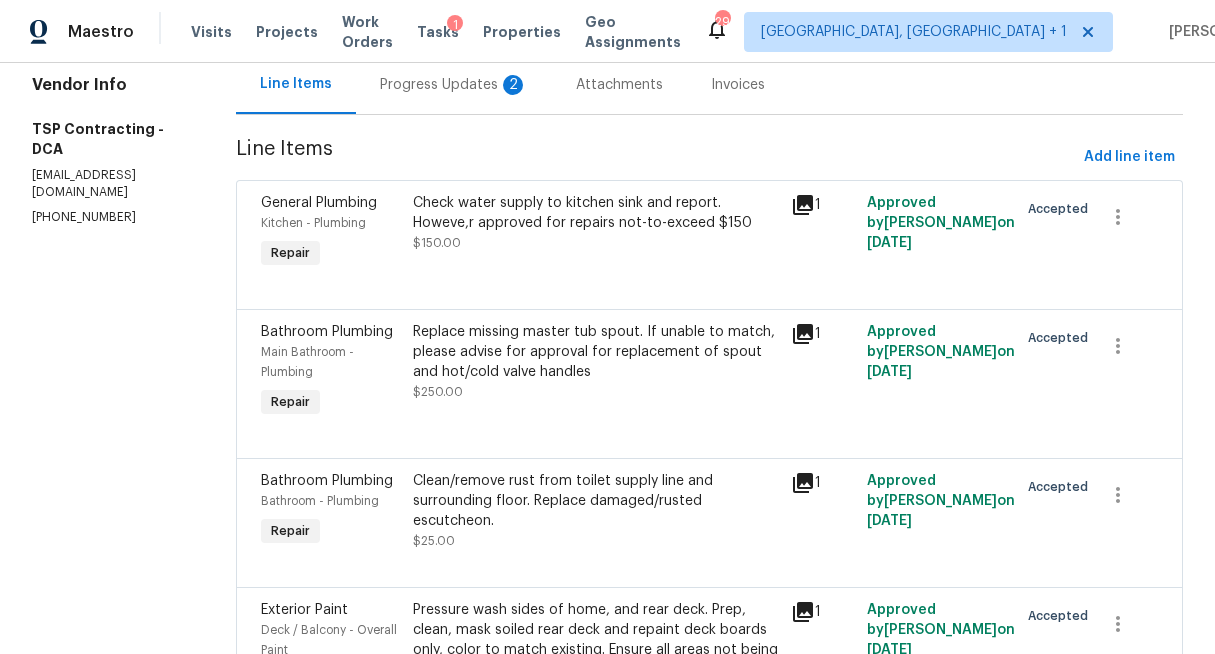 scroll, scrollTop: 0, scrollLeft: 0, axis: both 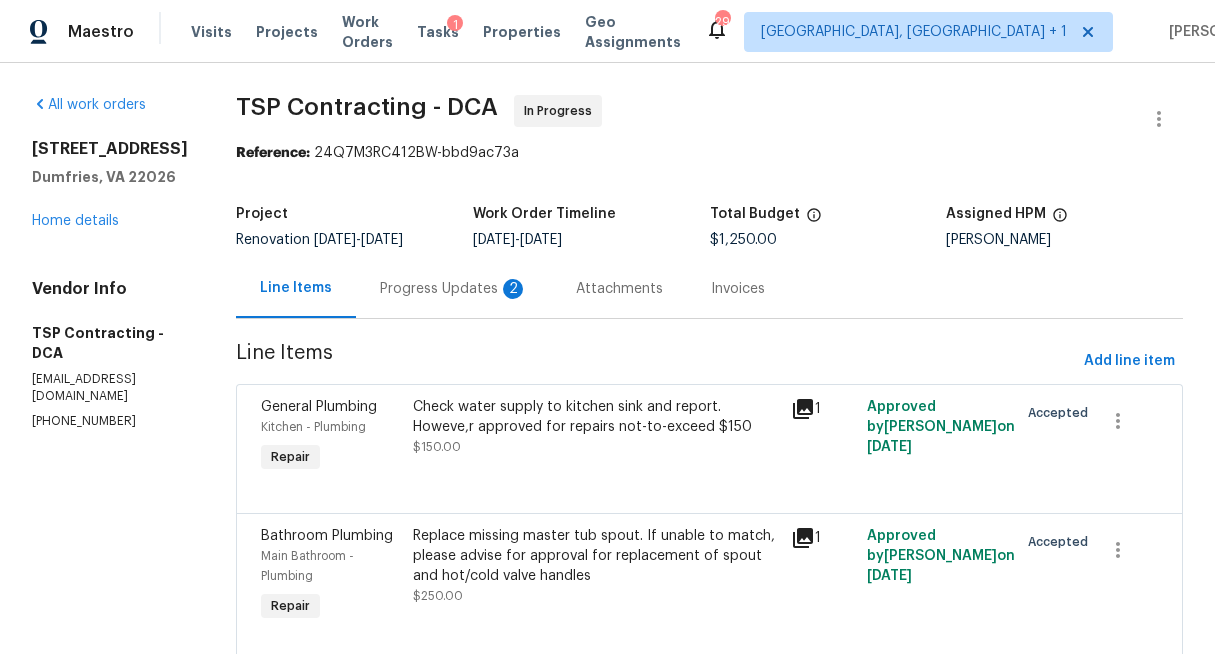 click on "Progress Updates 2" at bounding box center (454, 288) 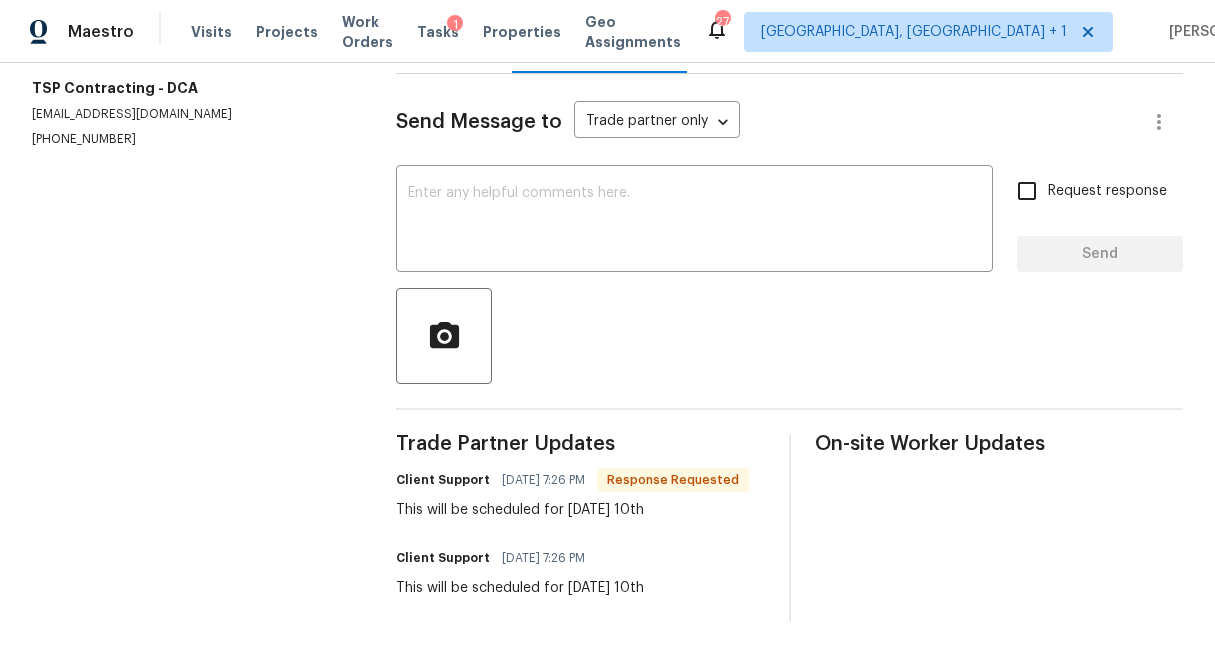 scroll, scrollTop: 0, scrollLeft: 0, axis: both 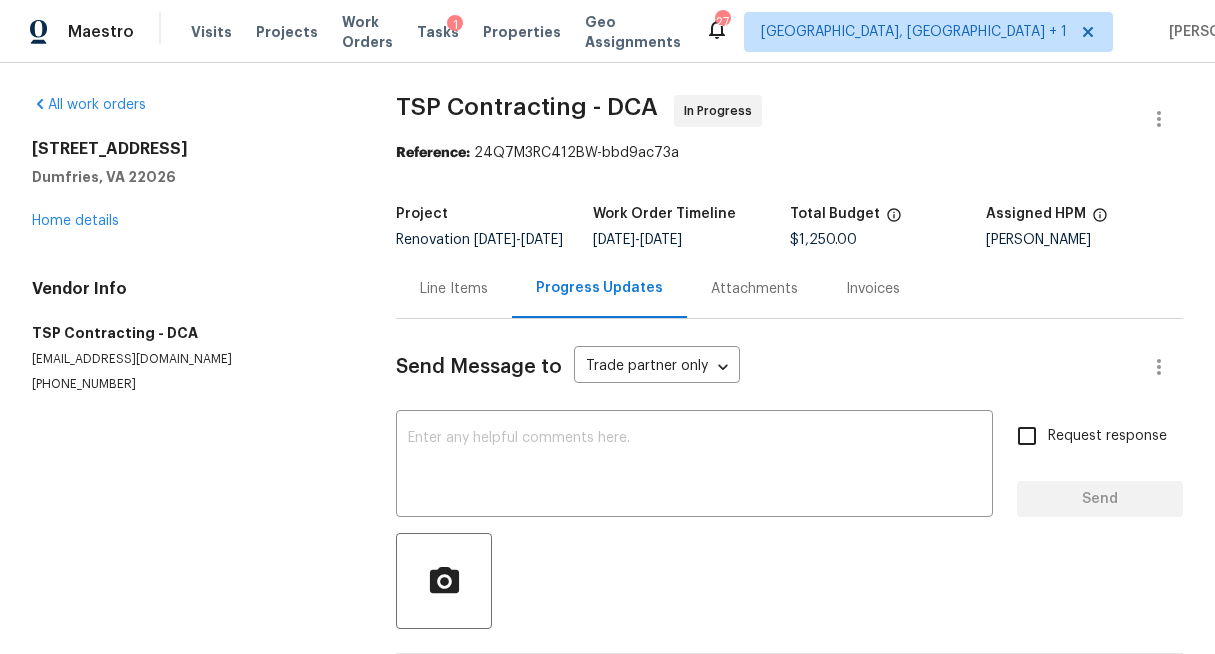 click on "Line Items" at bounding box center (454, 289) 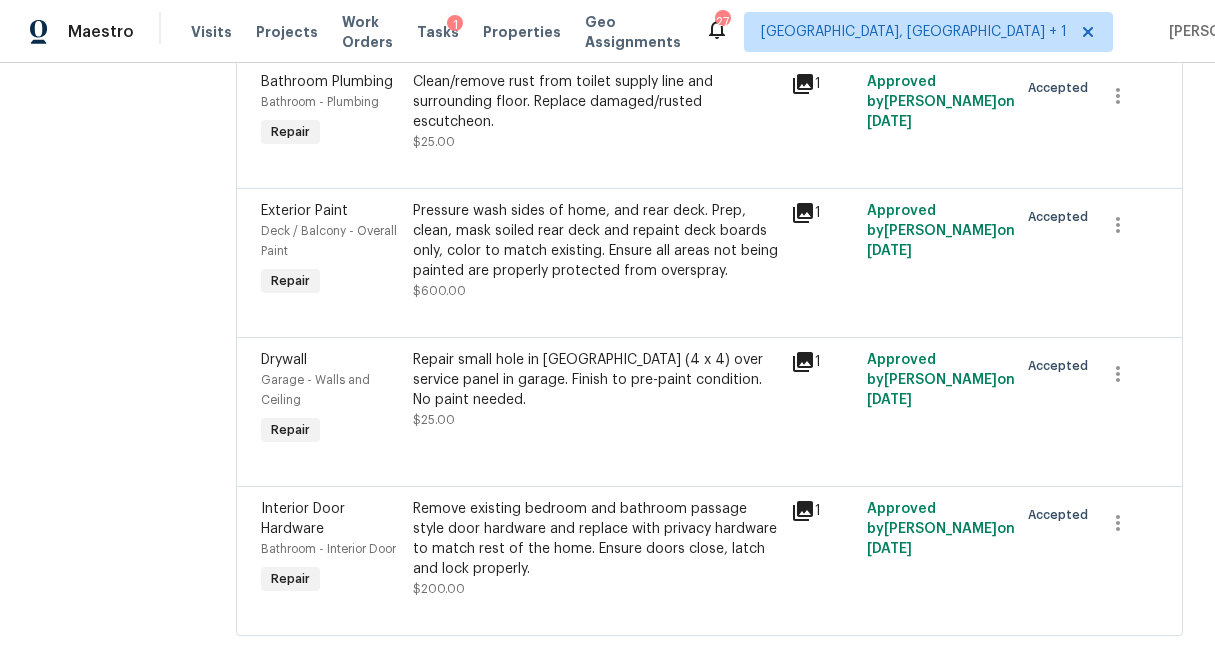 scroll, scrollTop: 0, scrollLeft: 0, axis: both 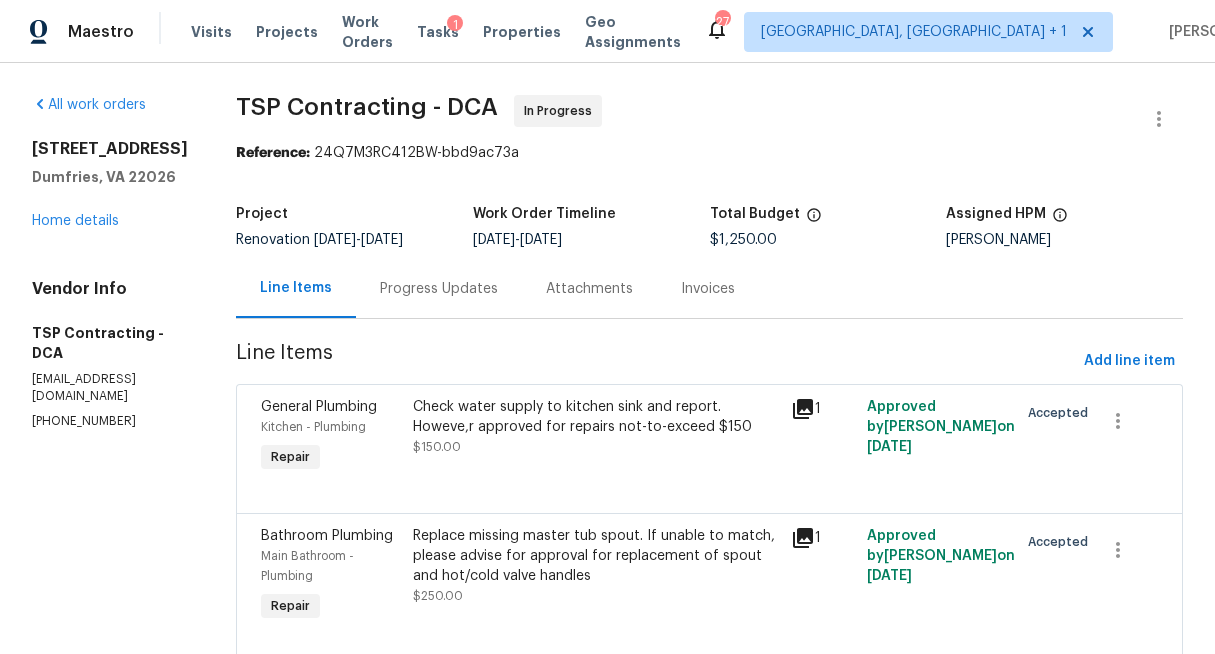 click on "Progress Updates" at bounding box center (439, 289) 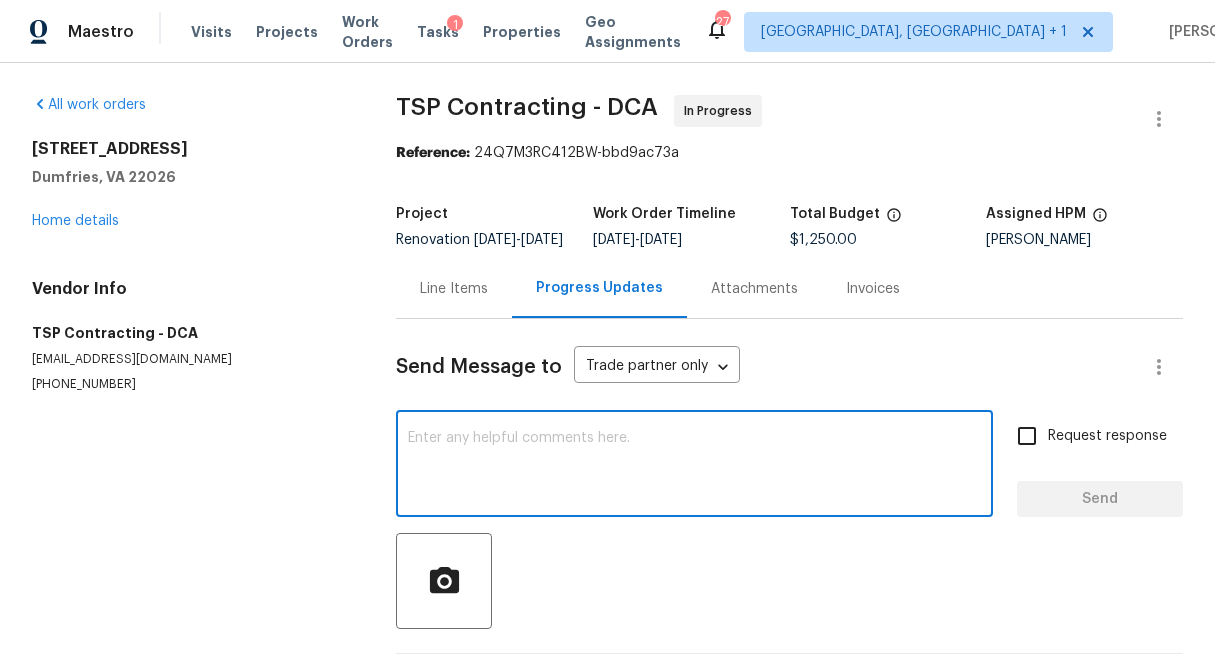 drag, startPoint x: 465, startPoint y: 494, endPoint x: 465, endPoint y: 480, distance: 14 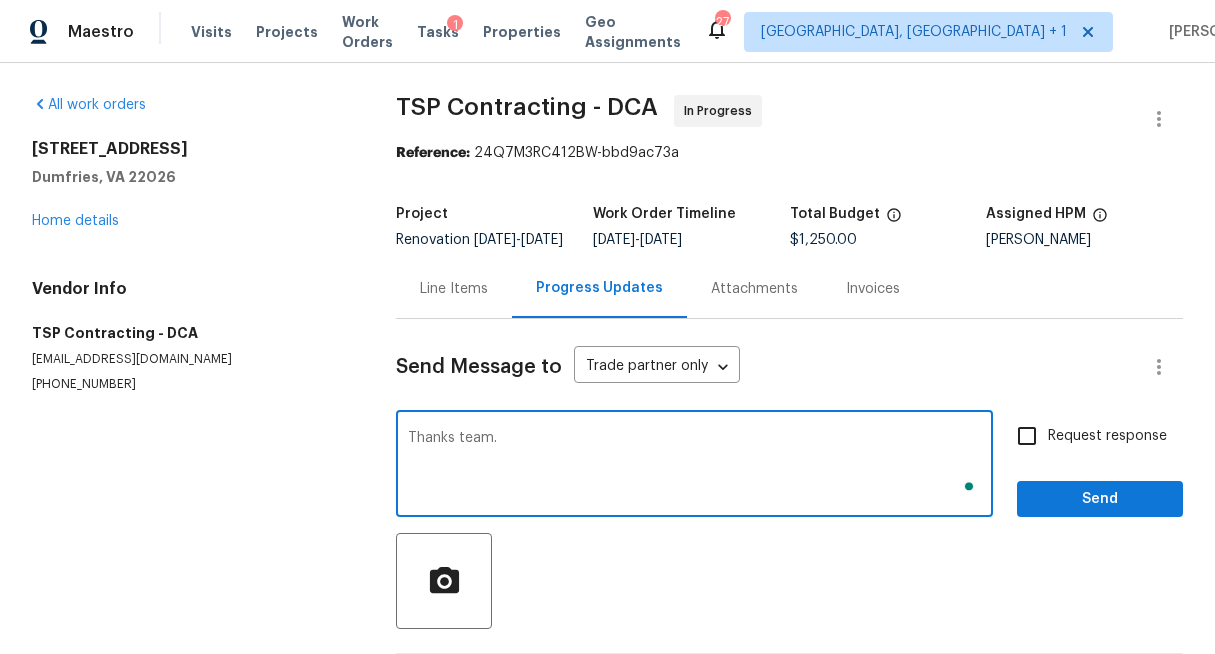 type on "Thanks team." 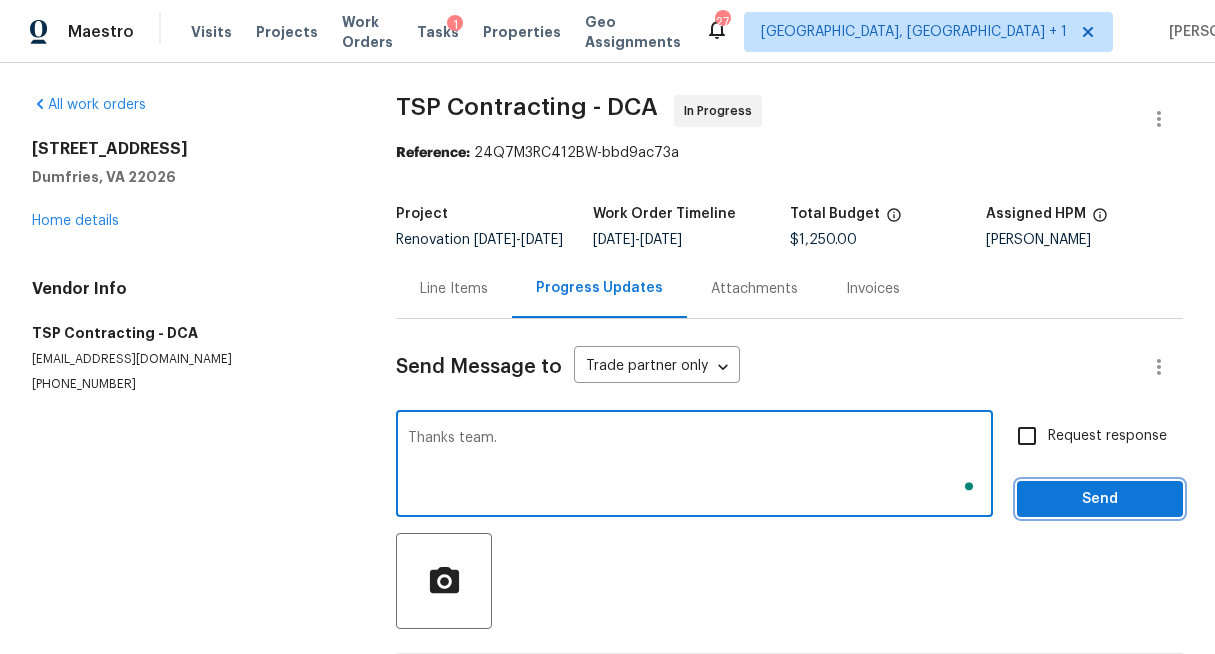 click on "Send" at bounding box center (1100, 499) 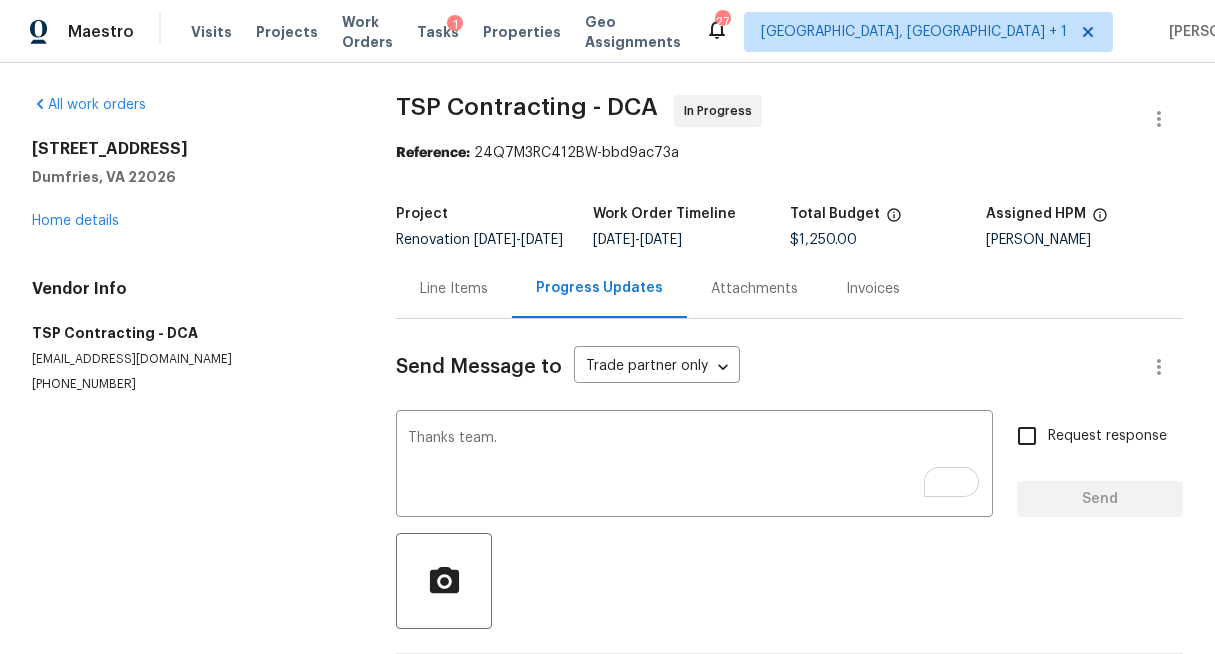 type 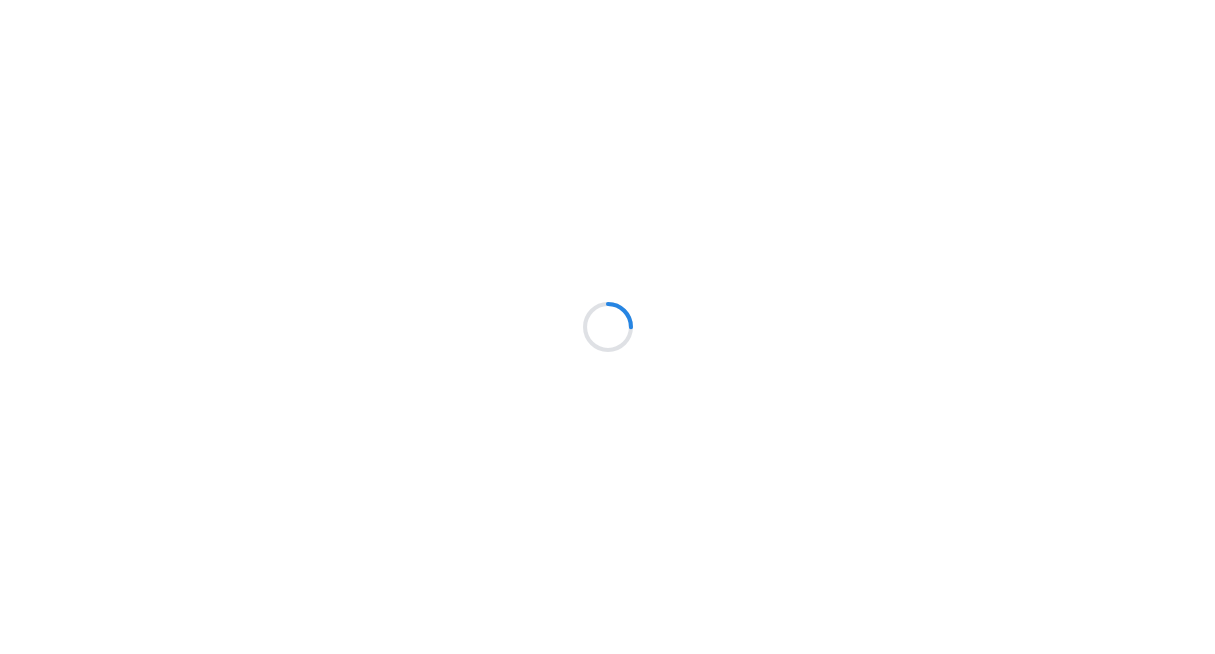 scroll, scrollTop: 0, scrollLeft: 0, axis: both 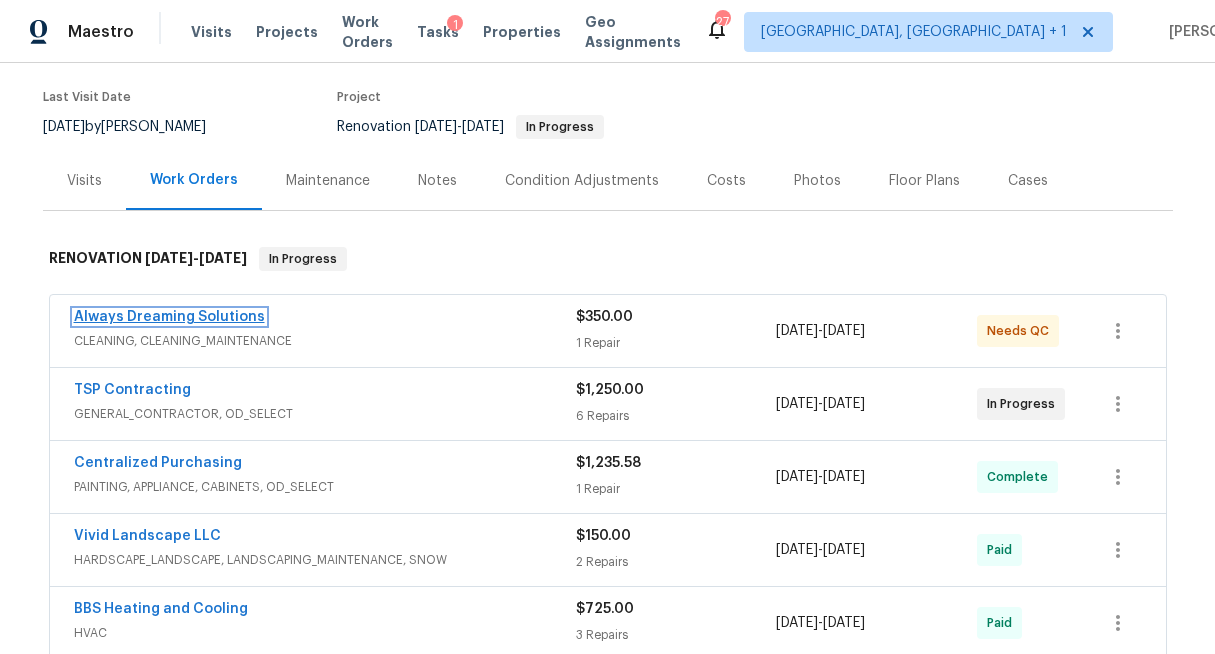 click on "Always Dreaming Solutions" at bounding box center (169, 317) 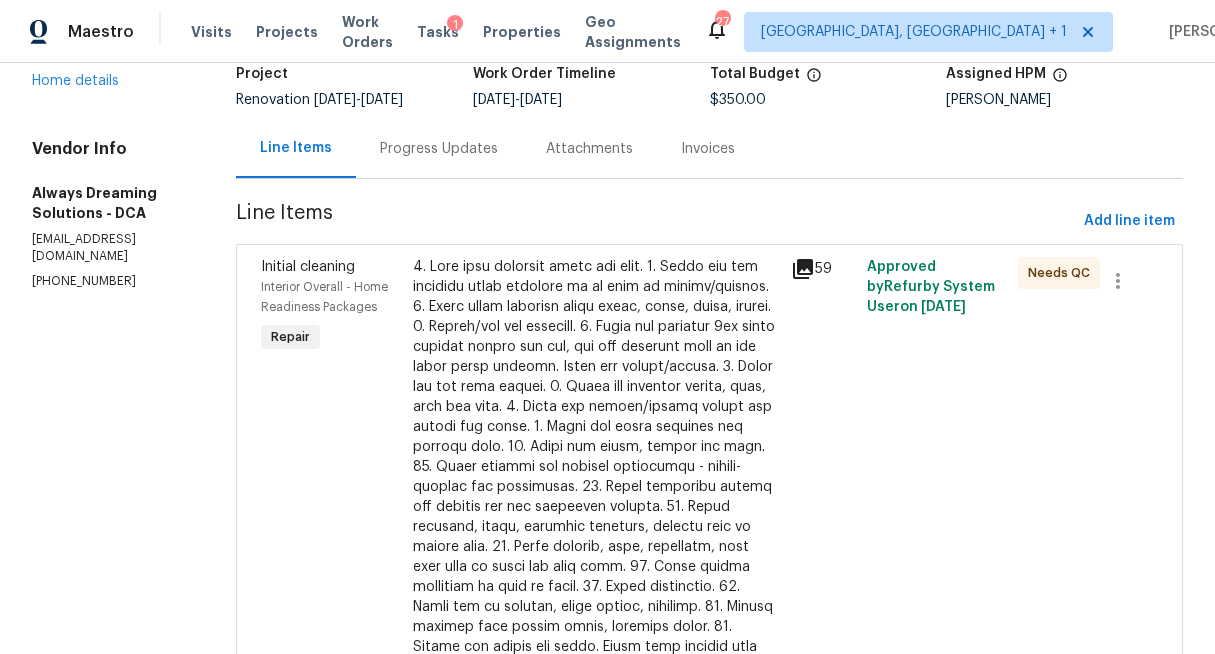 scroll, scrollTop: 142, scrollLeft: 0, axis: vertical 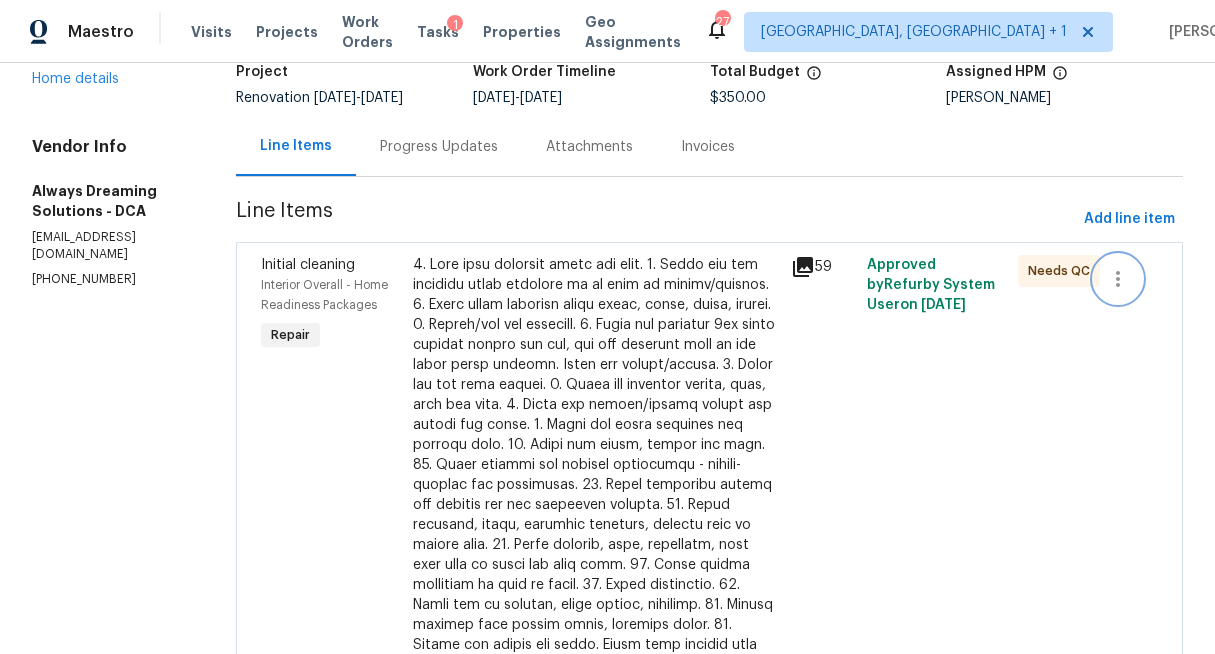 click 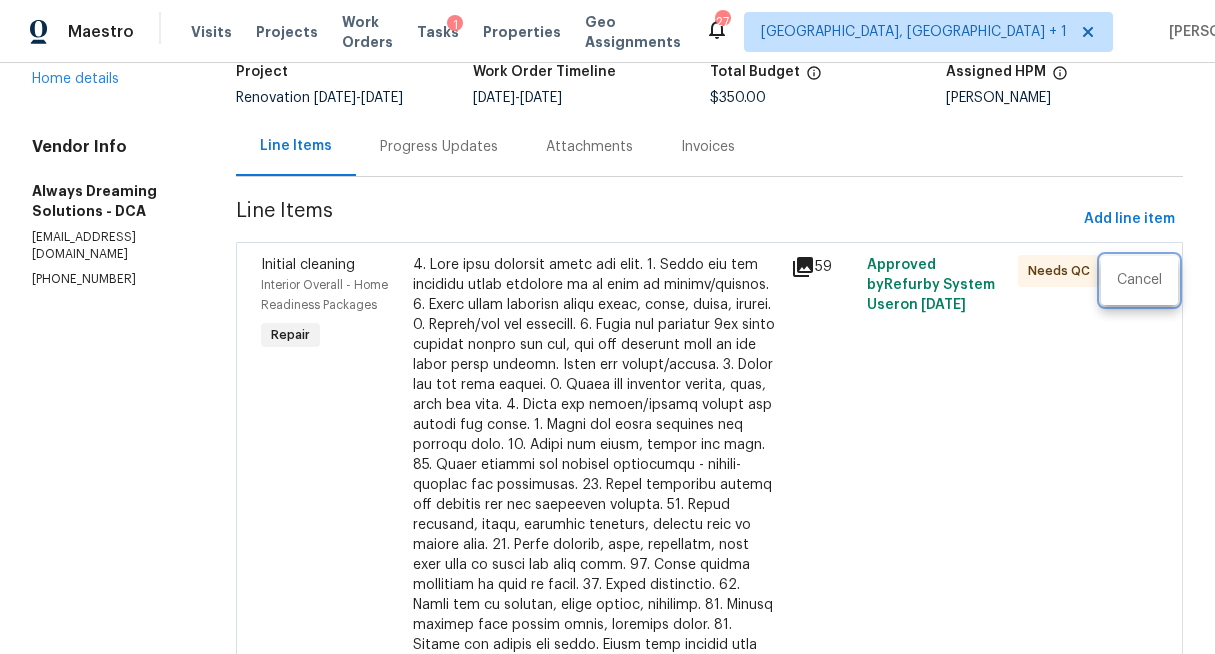 click at bounding box center [607, 327] 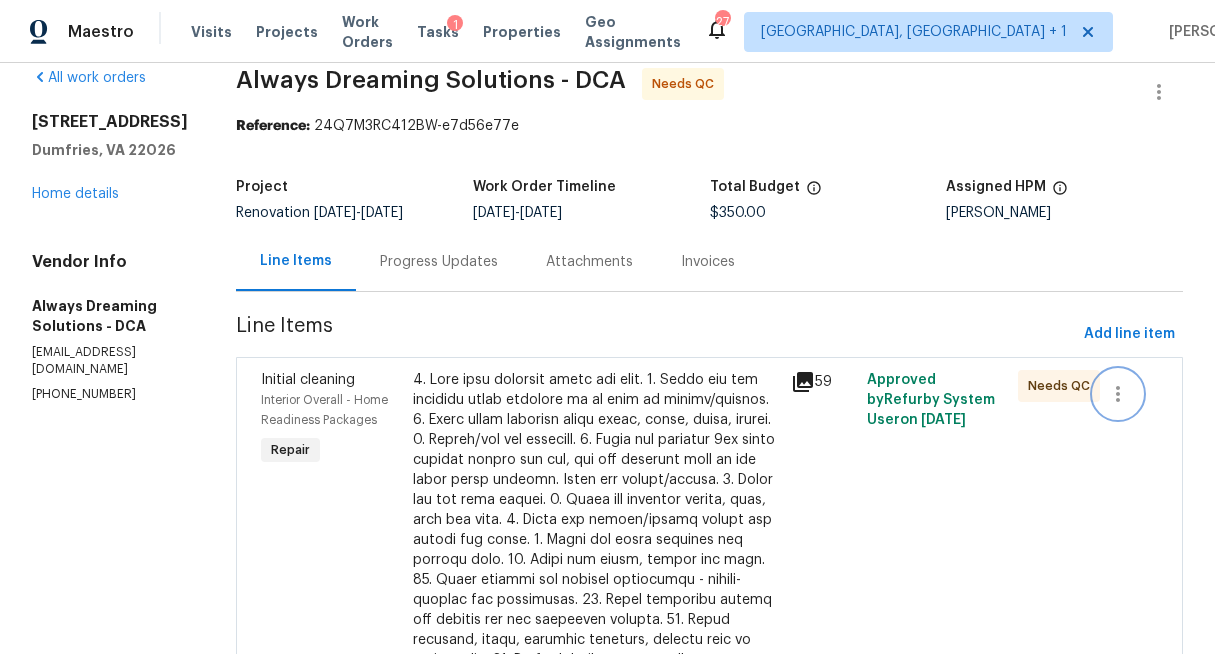 scroll, scrollTop: 0, scrollLeft: 0, axis: both 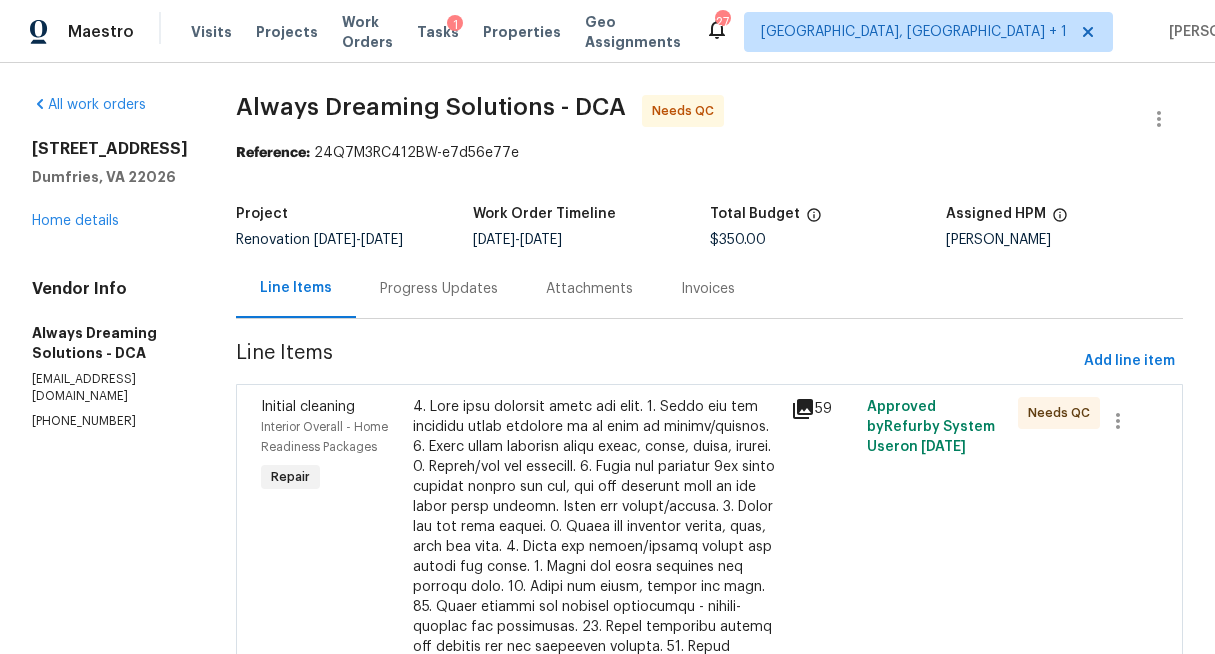 click on "Progress Updates" at bounding box center (439, 289) 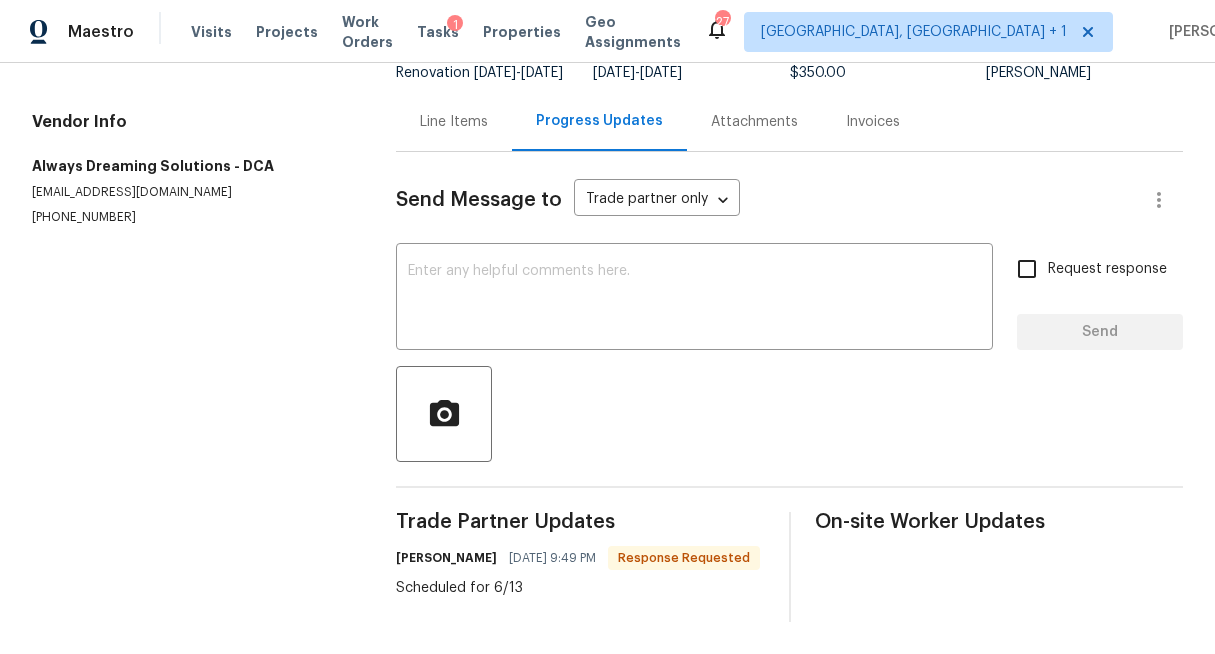 scroll, scrollTop: 0, scrollLeft: 0, axis: both 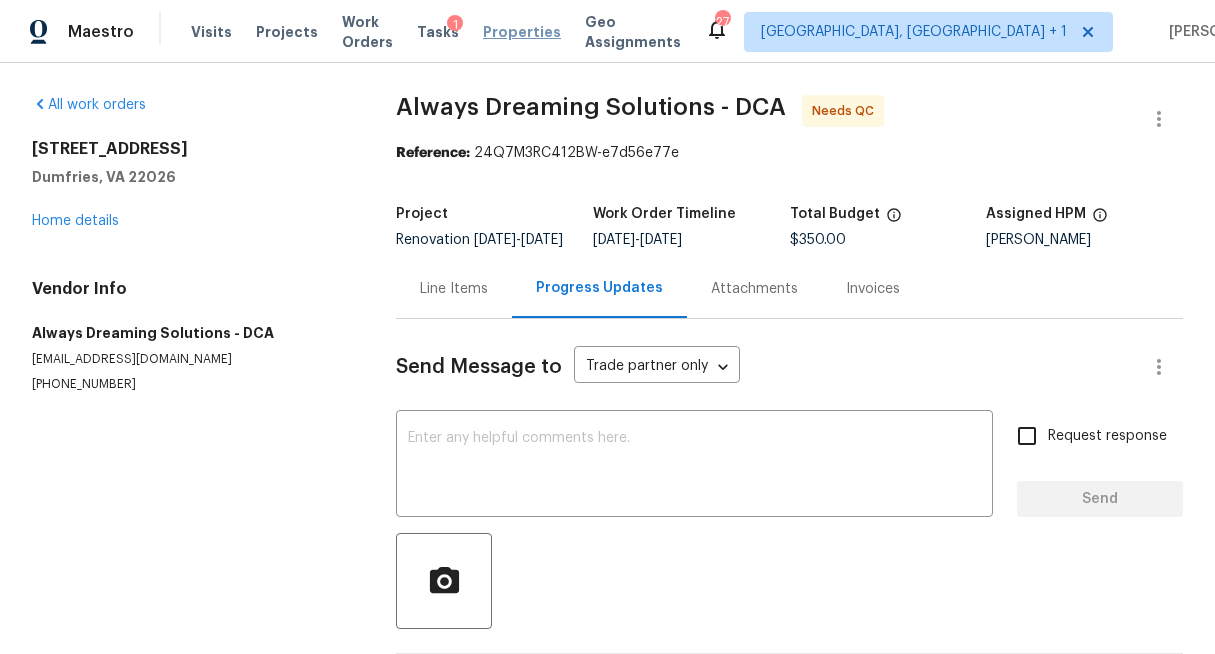 click on "Properties" at bounding box center (522, 32) 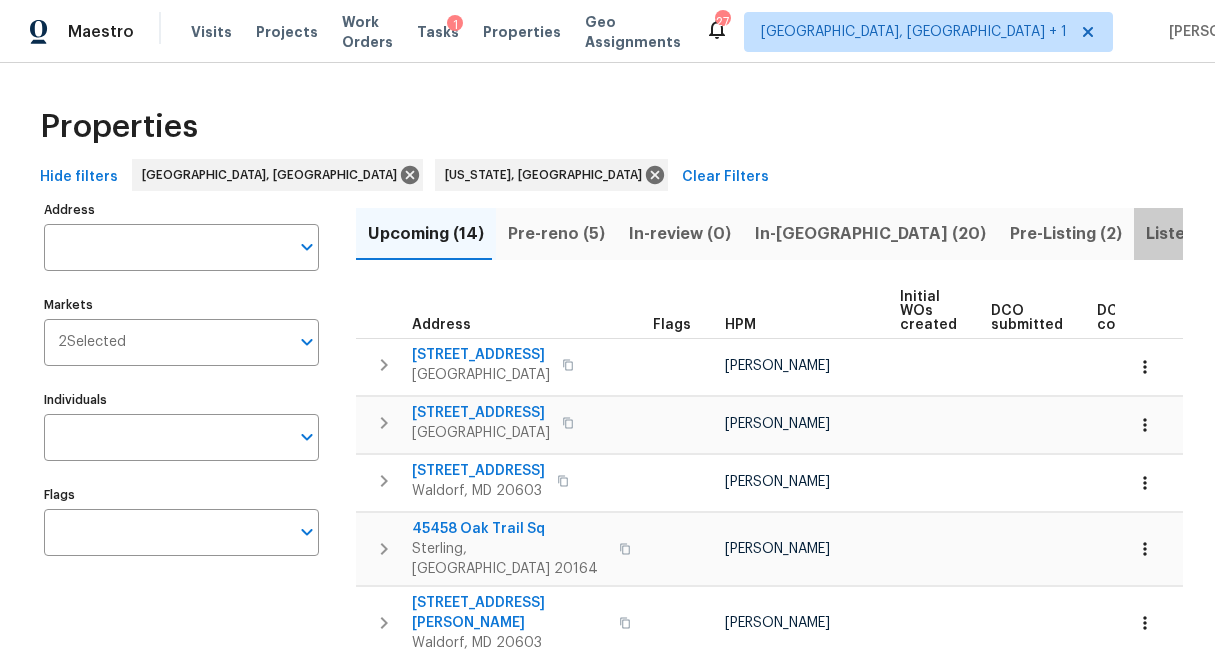 click on "Listed (78)" at bounding box center [1189, 234] 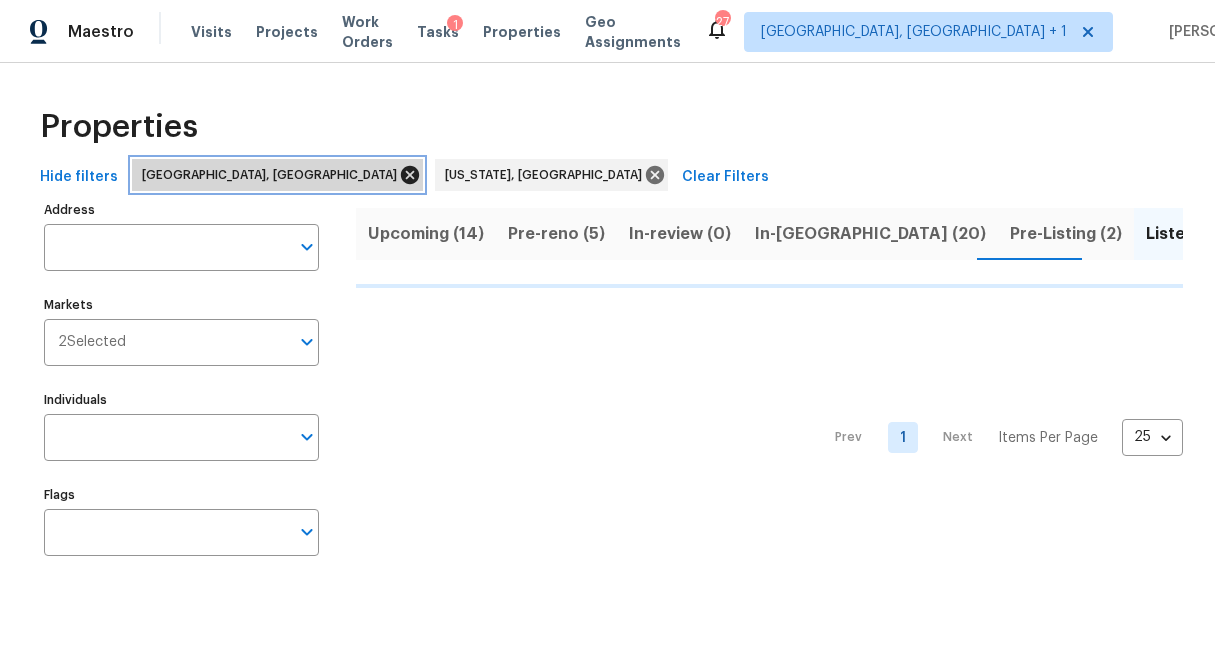 click 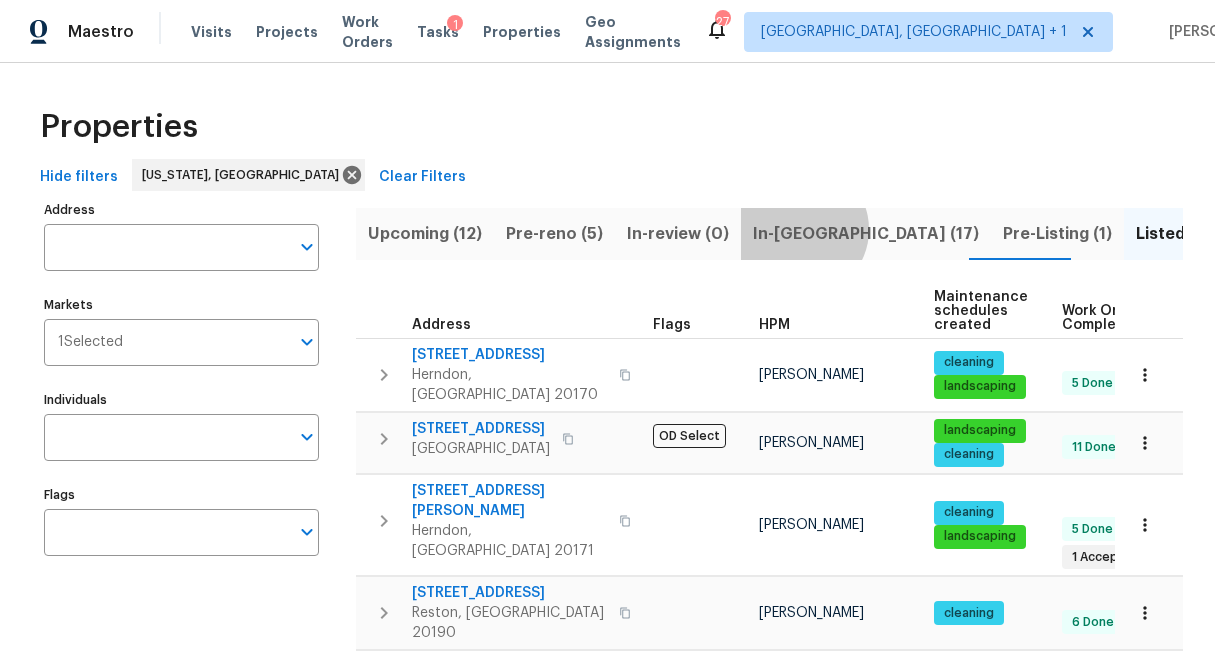 click on "In-reno (17)" at bounding box center [866, 234] 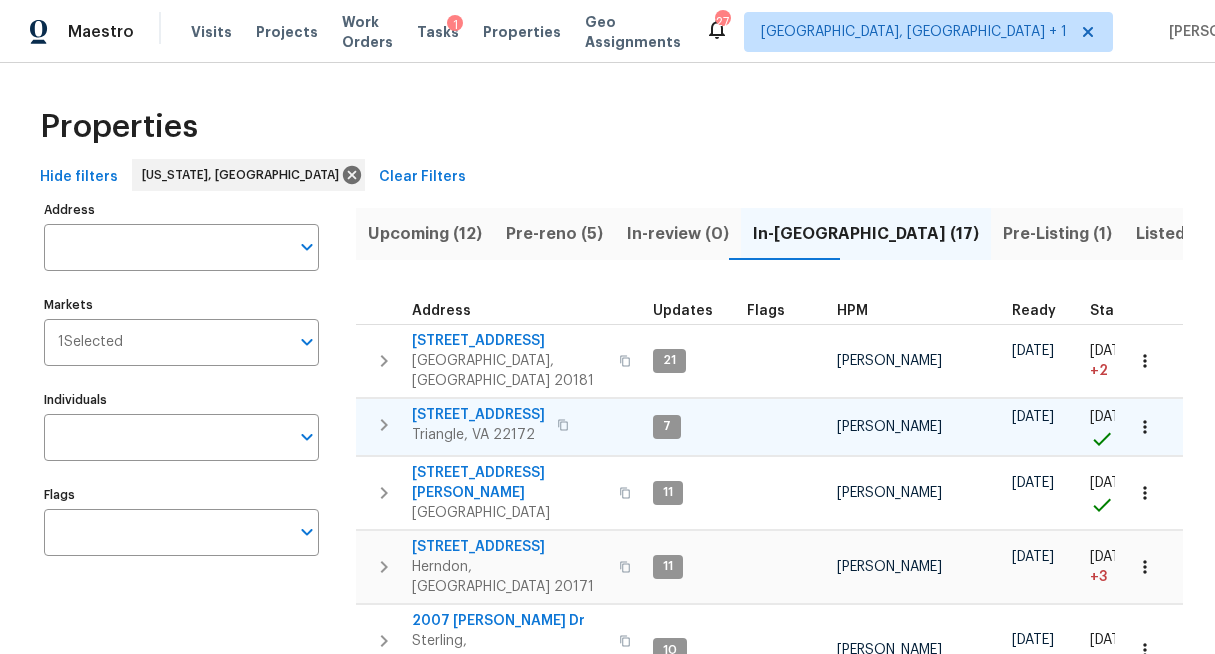 click 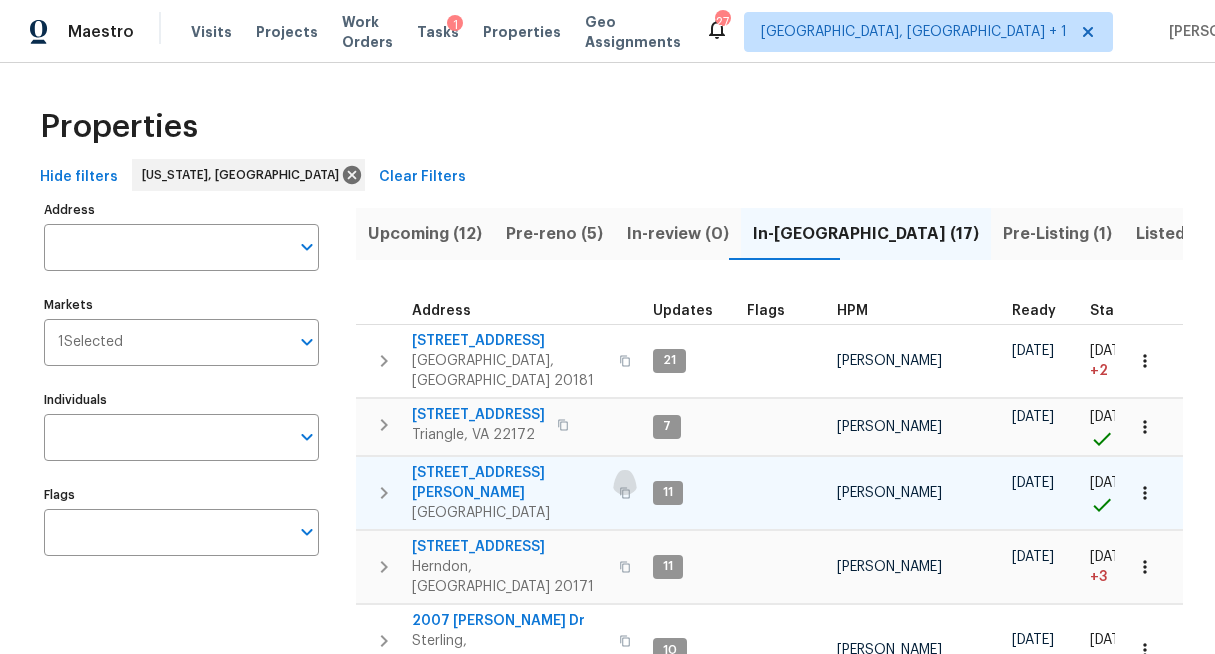 click 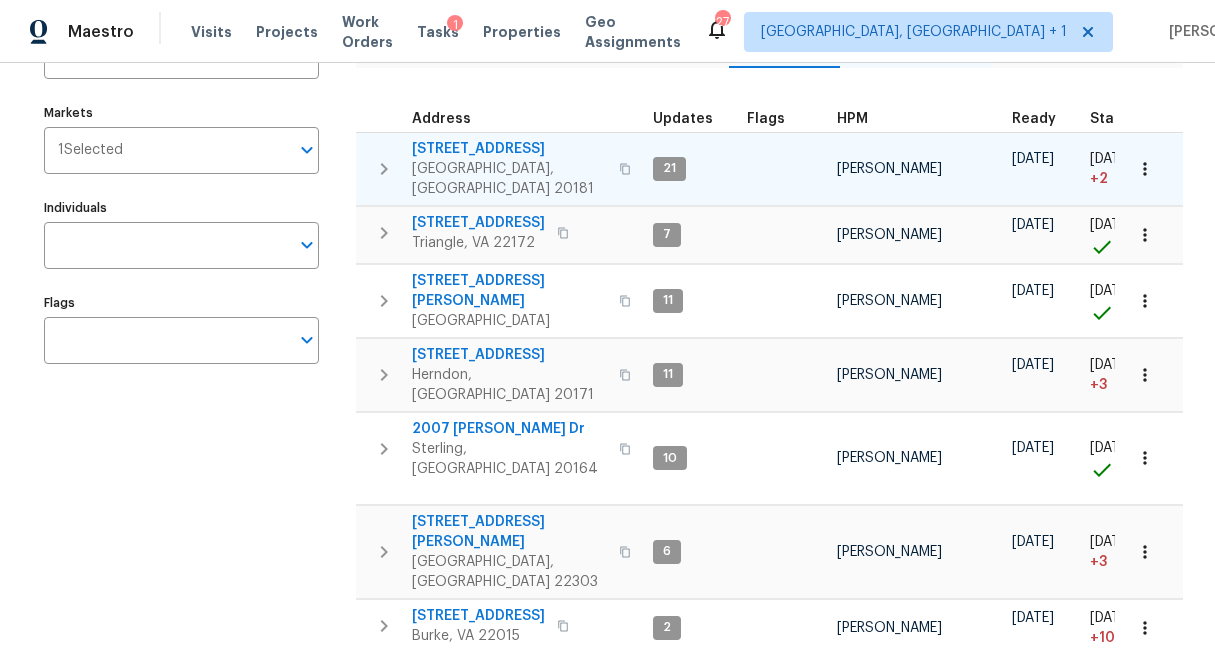 scroll, scrollTop: 203, scrollLeft: 0, axis: vertical 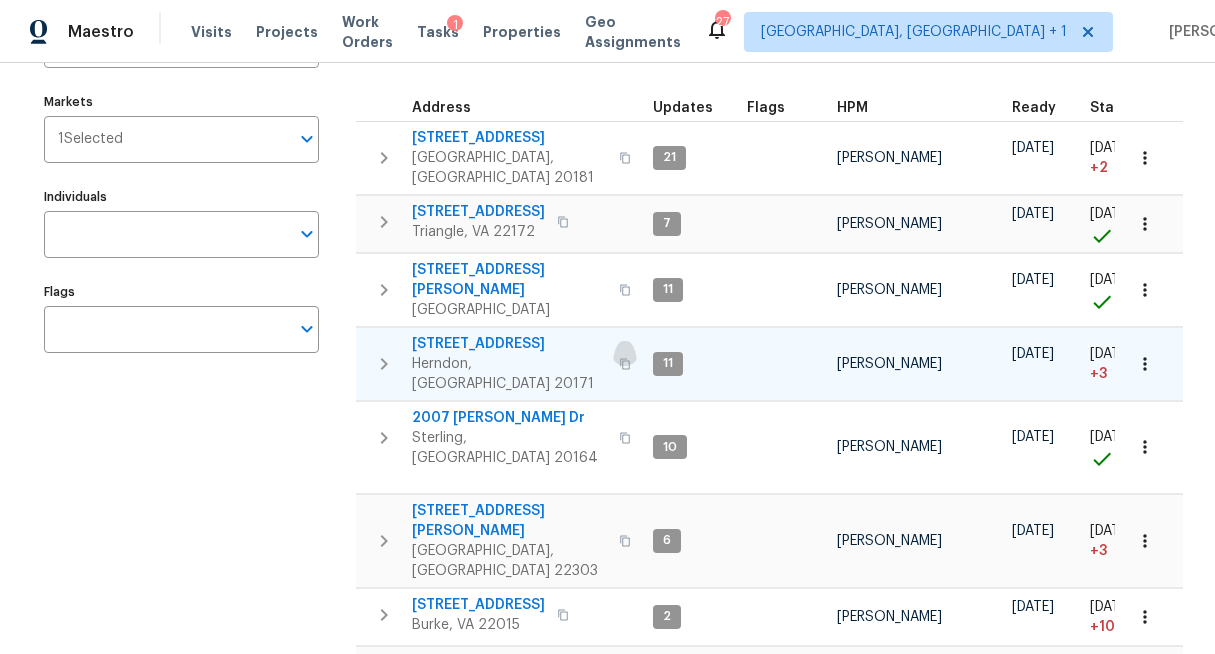 click 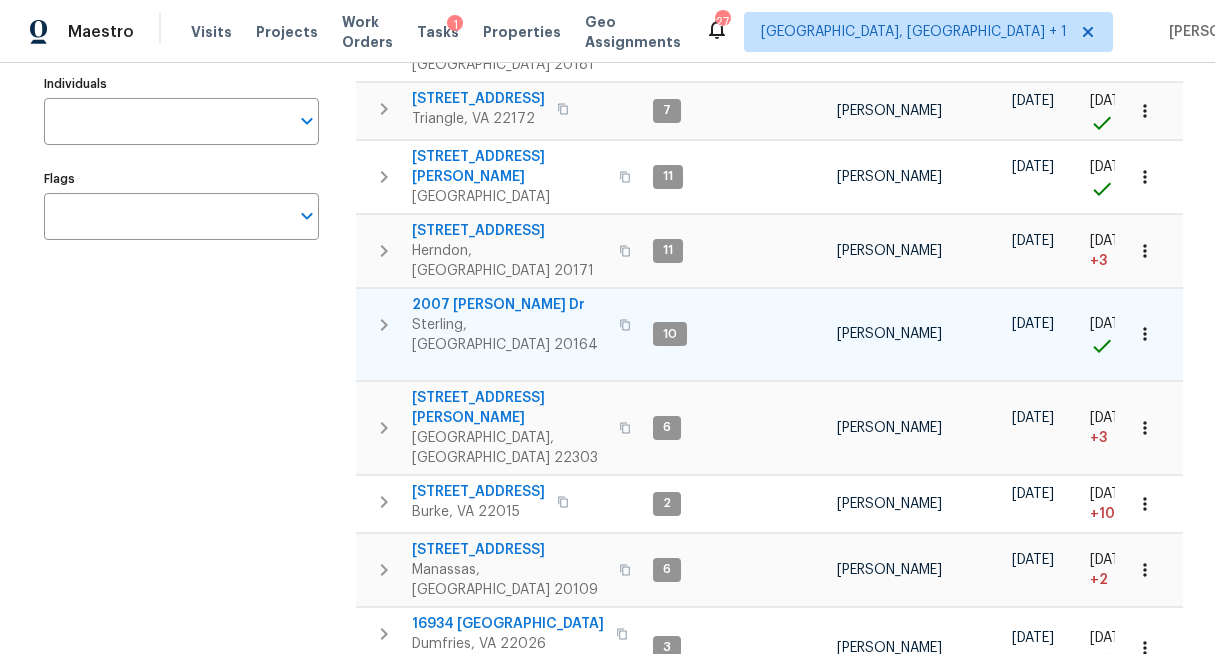 scroll, scrollTop: 319, scrollLeft: 0, axis: vertical 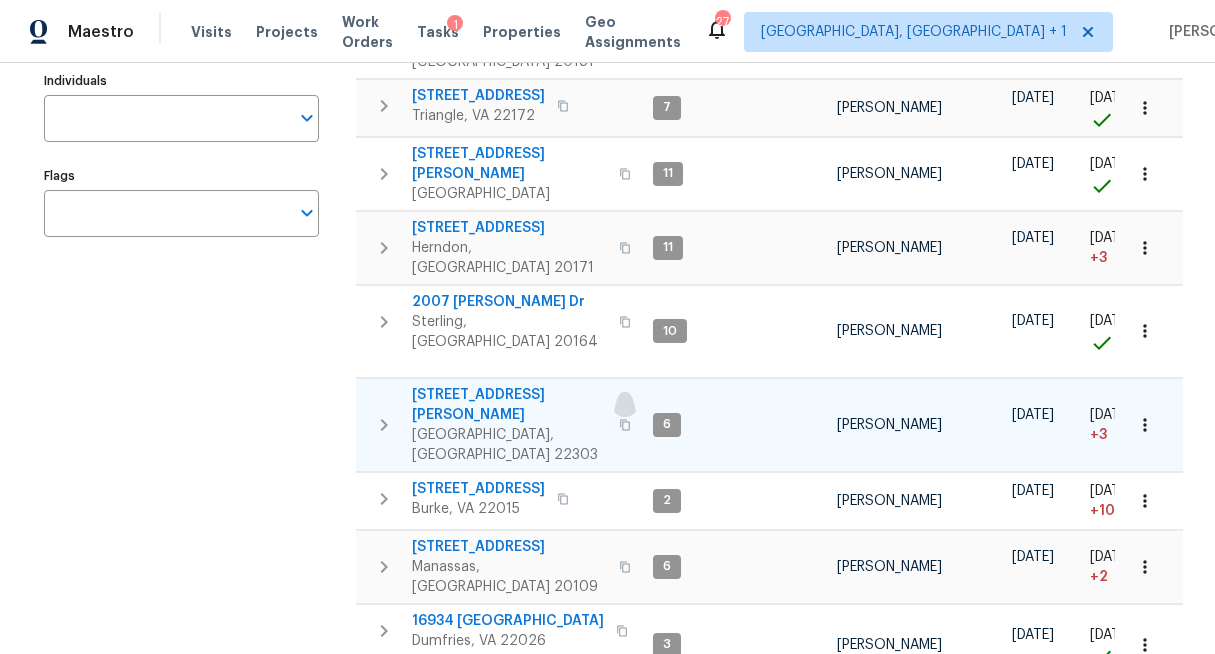 click 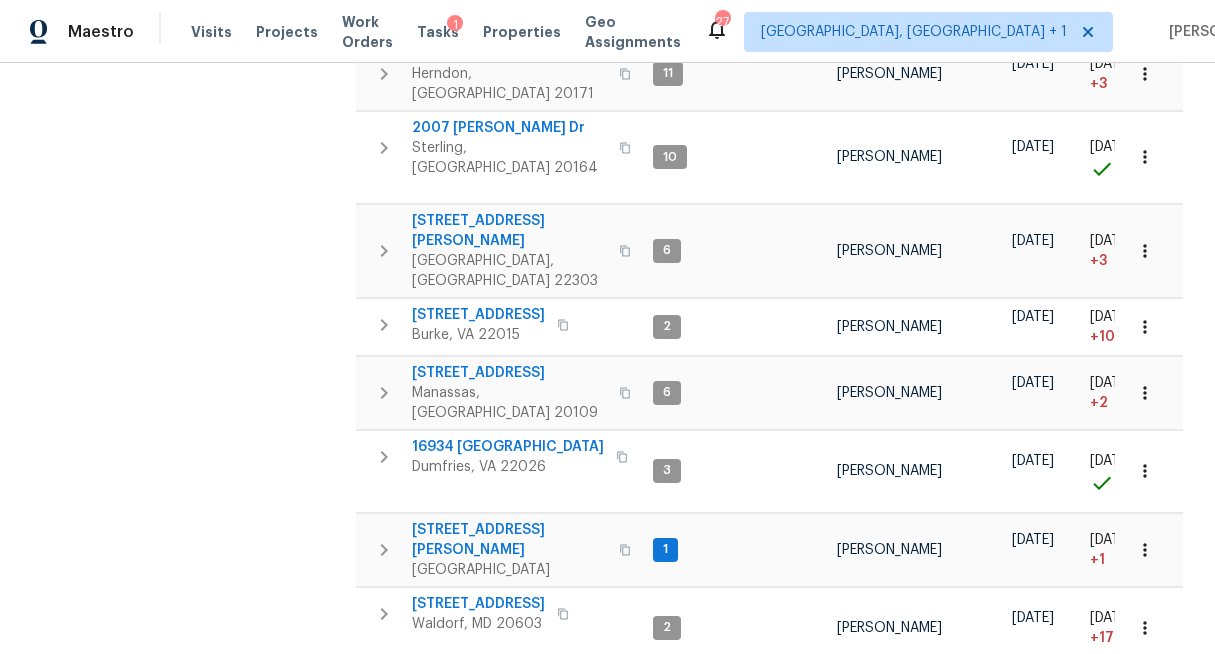 scroll, scrollTop: 0, scrollLeft: 0, axis: both 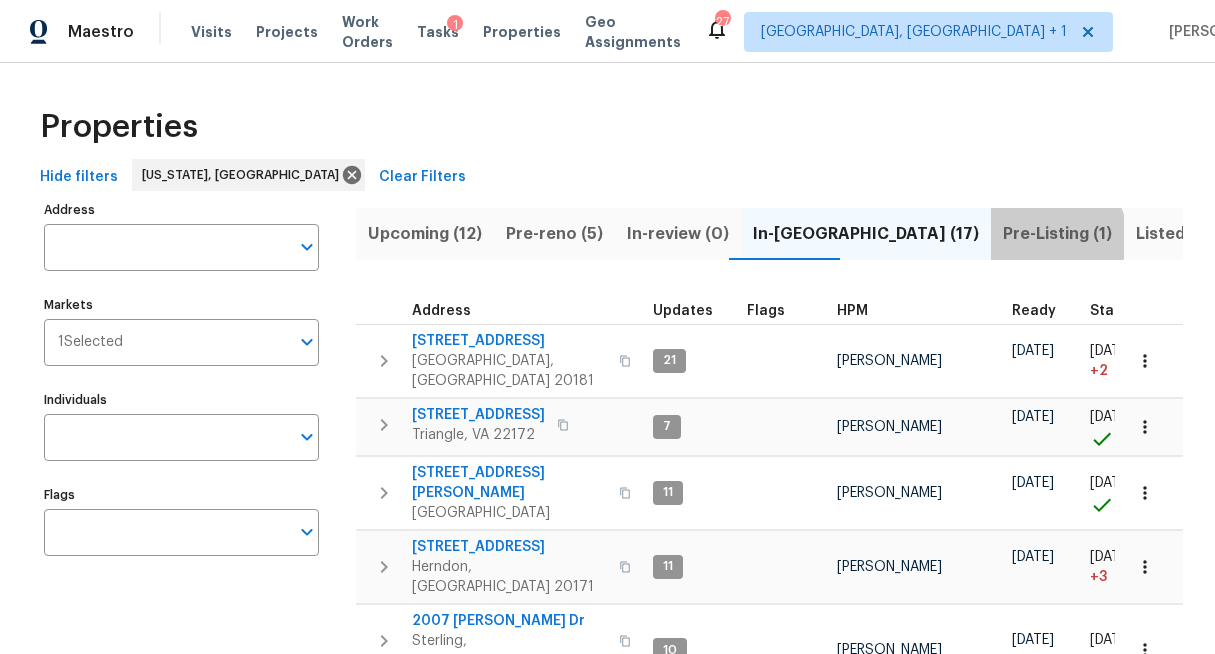 click on "Pre-Listing (1)" at bounding box center [1057, 234] 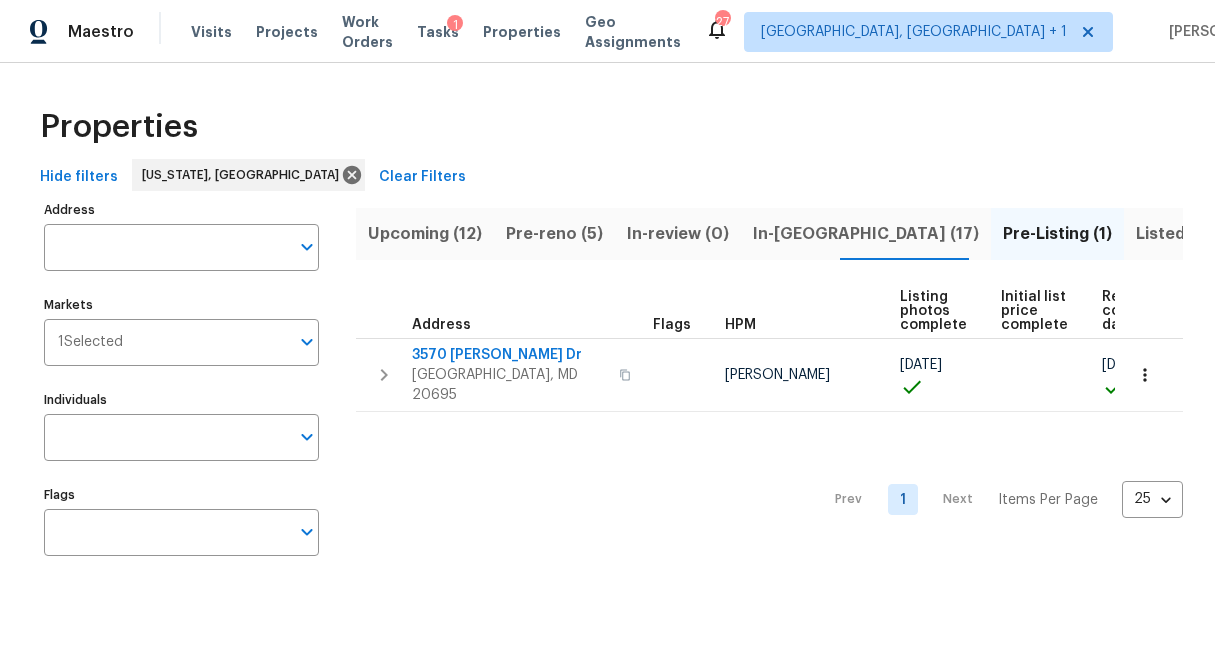click on "Listed (51)" at bounding box center (1177, 234) 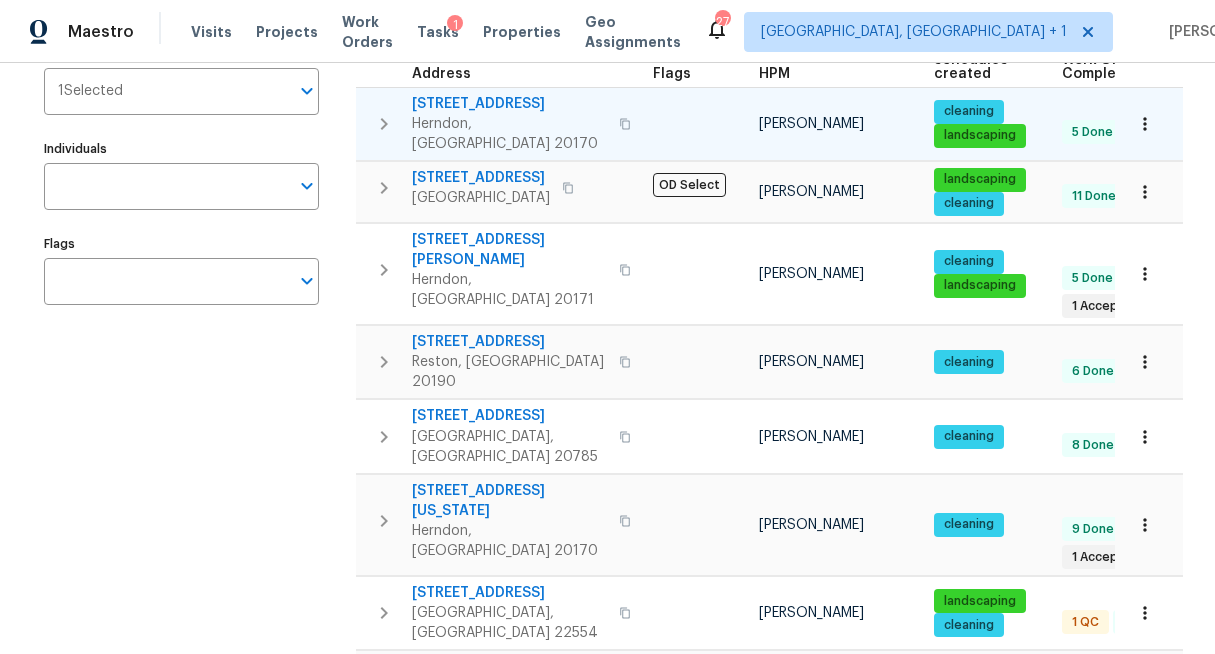 scroll, scrollTop: 269, scrollLeft: 0, axis: vertical 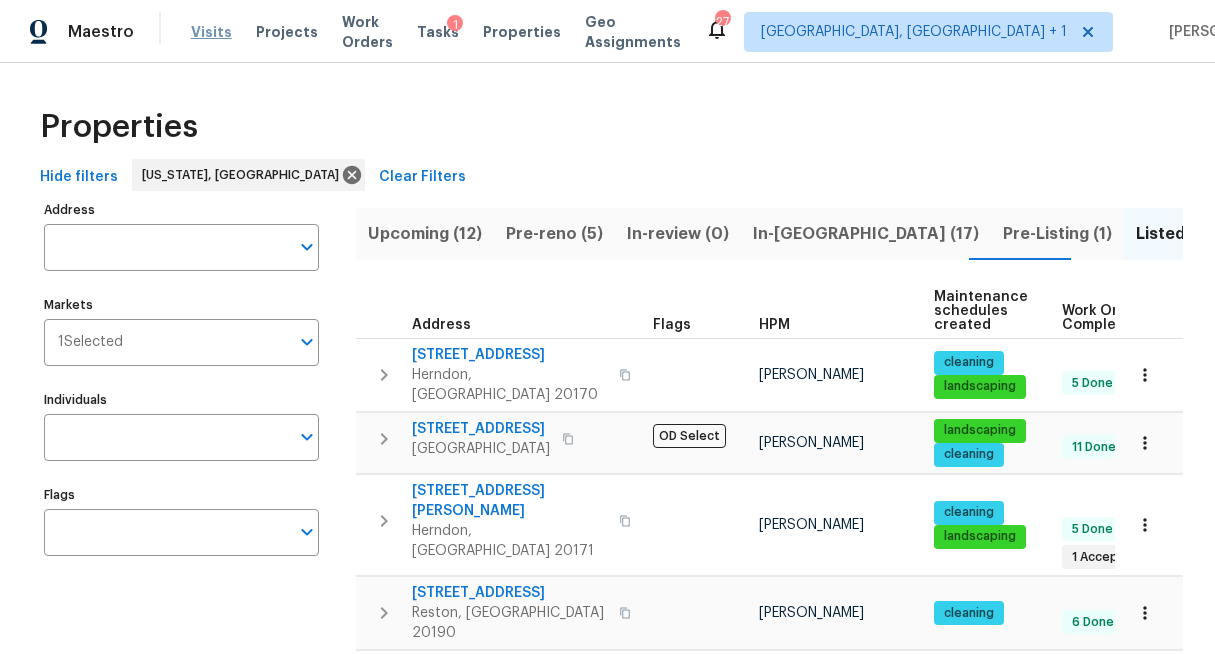 click on "Visits" at bounding box center (211, 32) 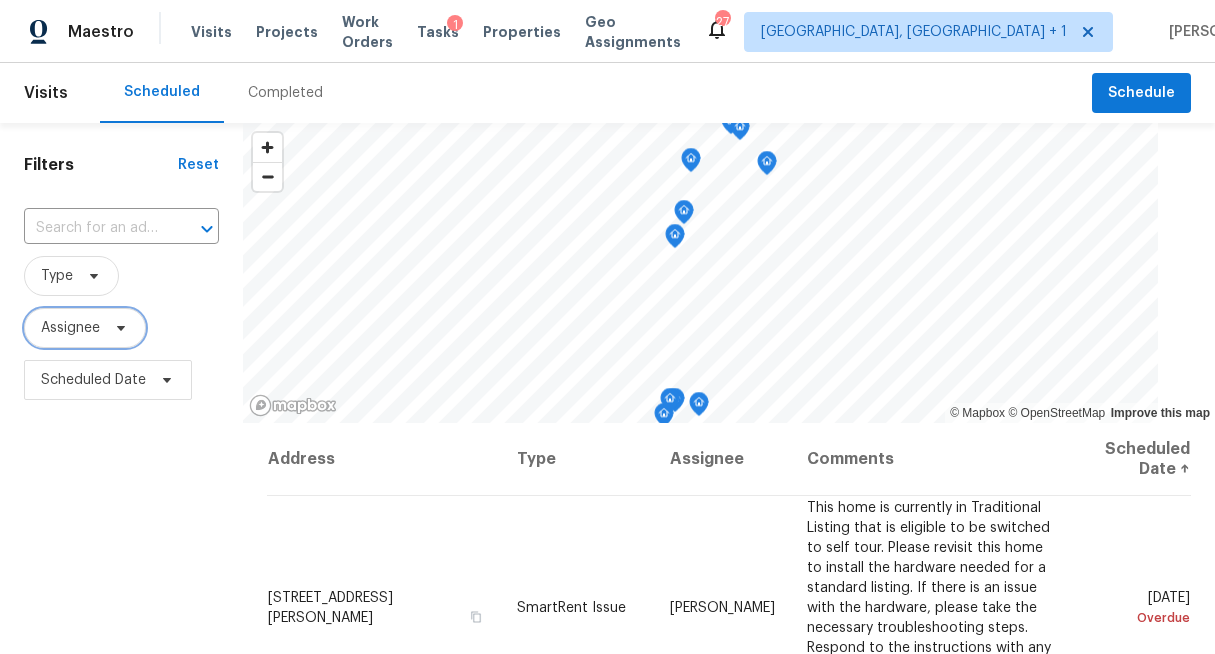 click on "Assignee" at bounding box center (70, 328) 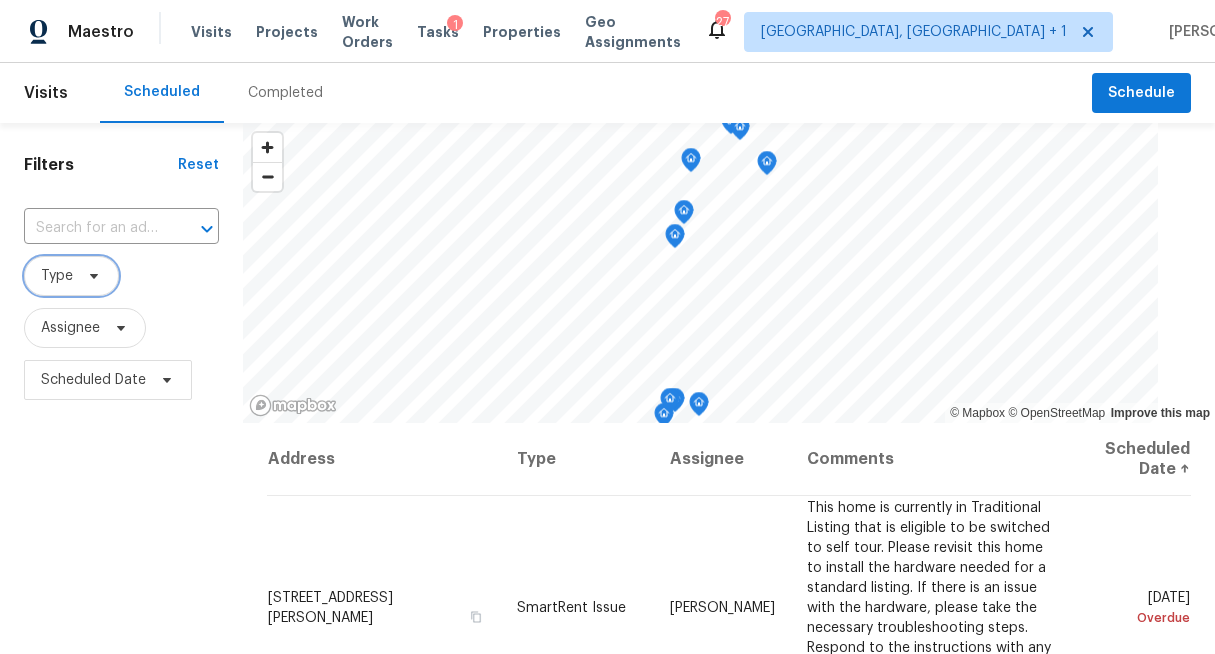 click on "Type" at bounding box center [57, 276] 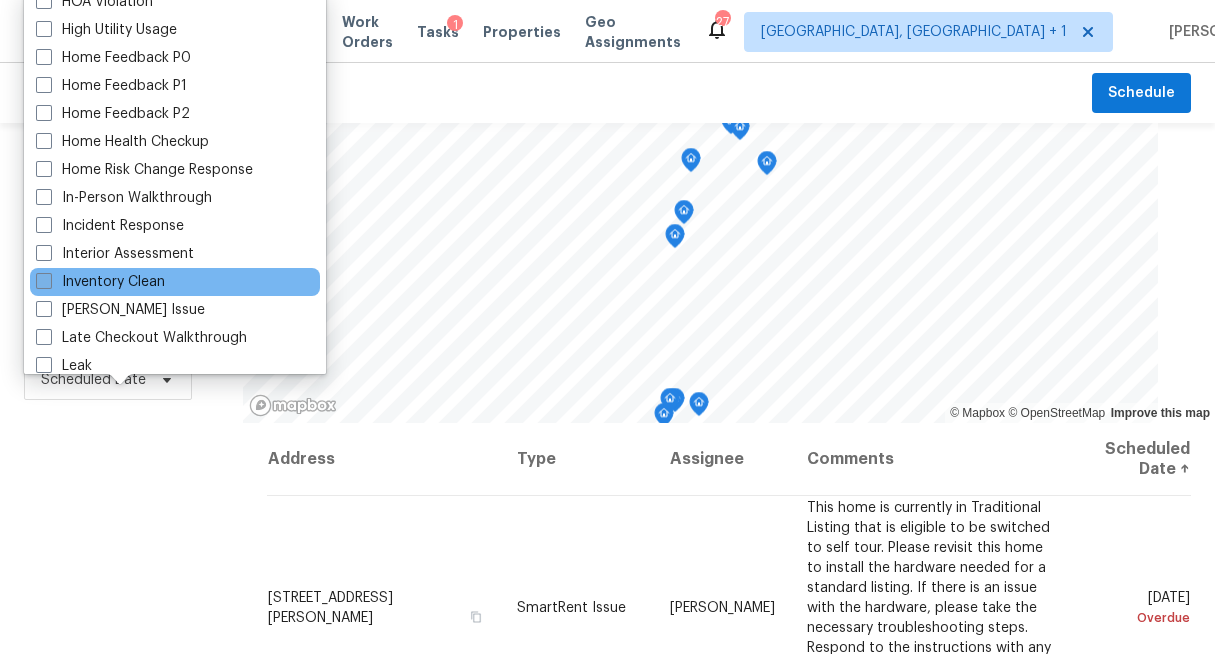 scroll, scrollTop: 593, scrollLeft: 0, axis: vertical 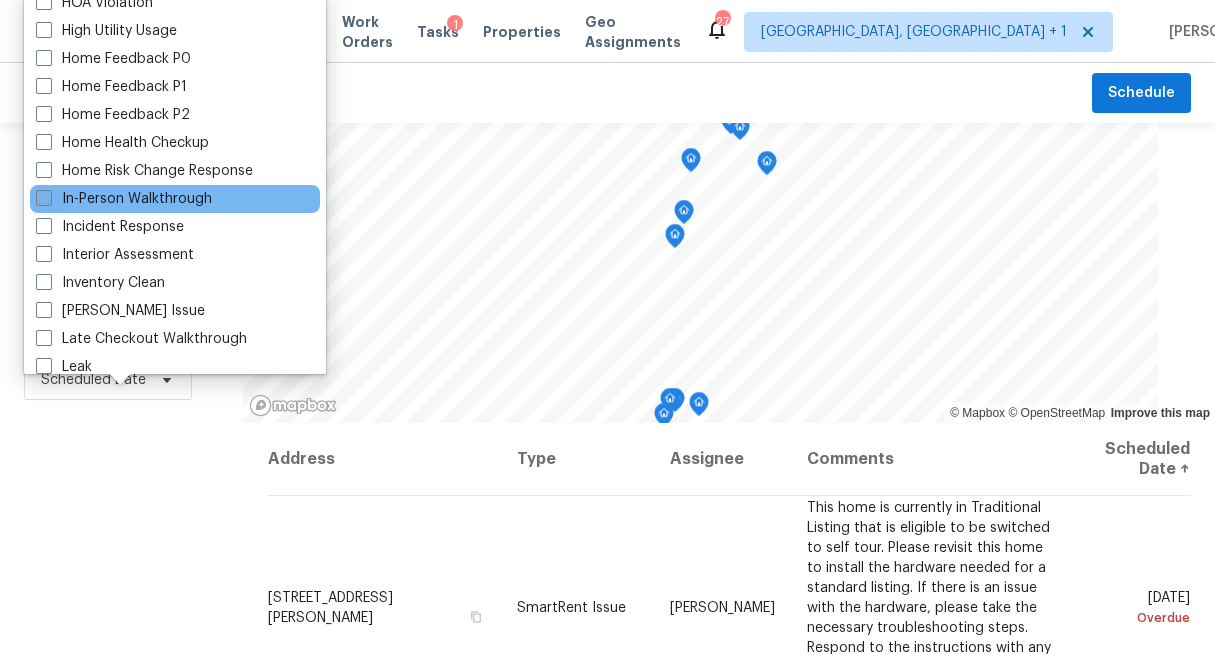 click on "In-Person Walkthrough" at bounding box center (124, 199) 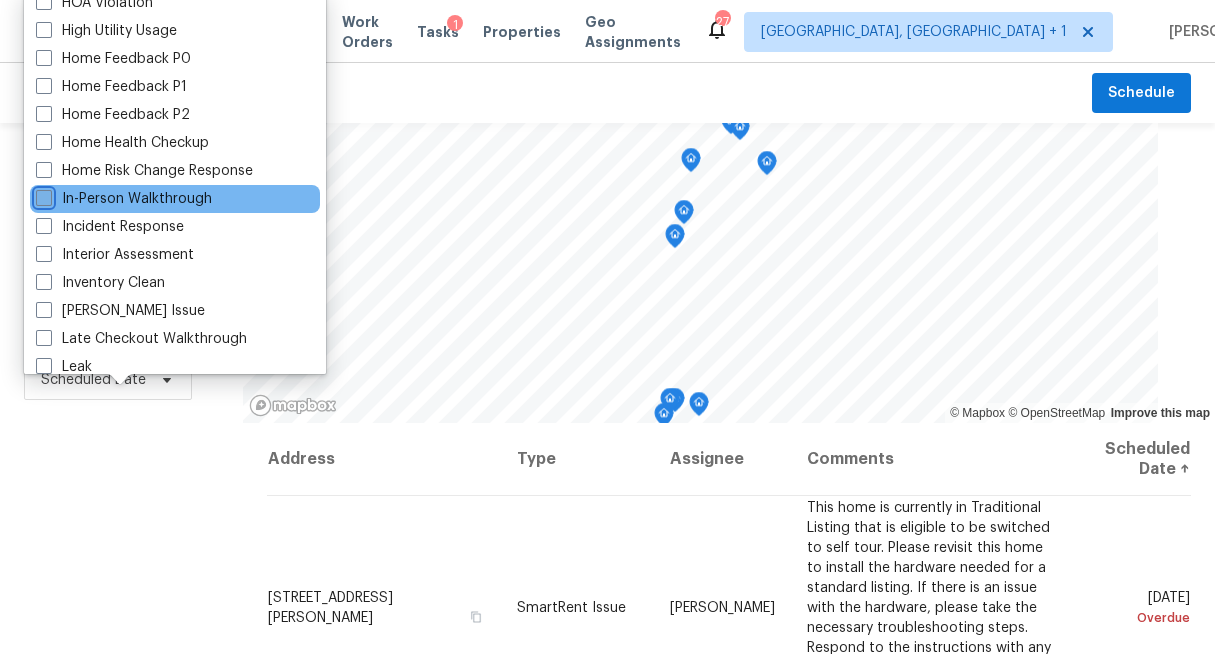 click on "In-Person Walkthrough" at bounding box center (42, 195) 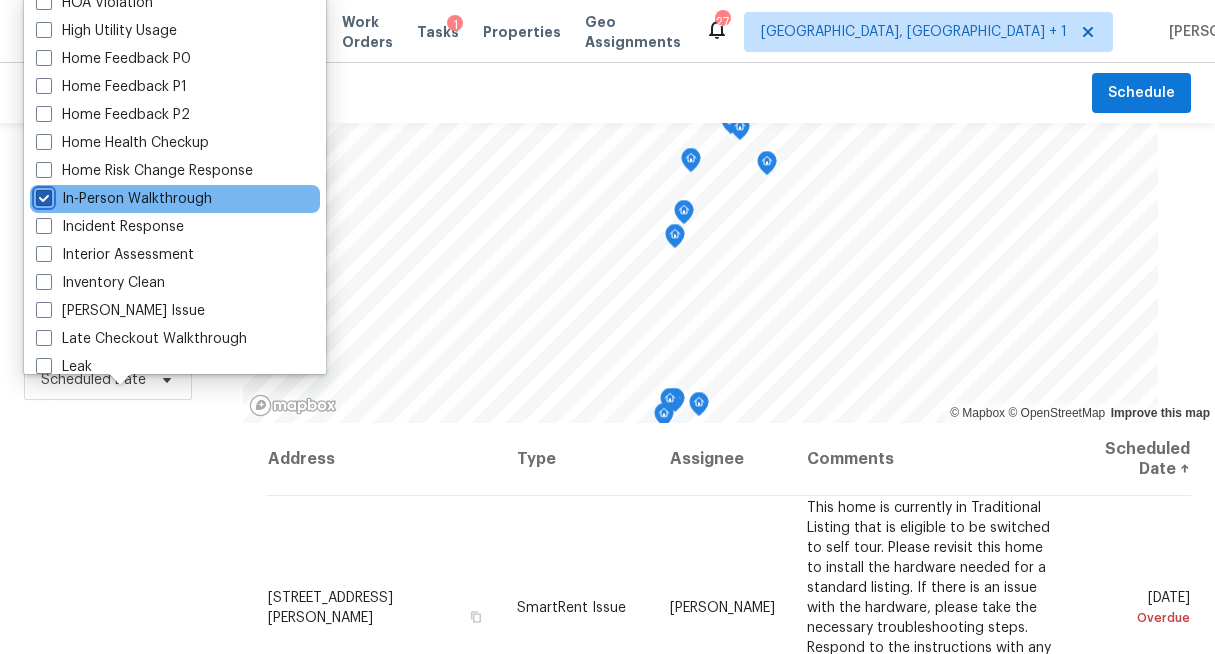 checkbox on "true" 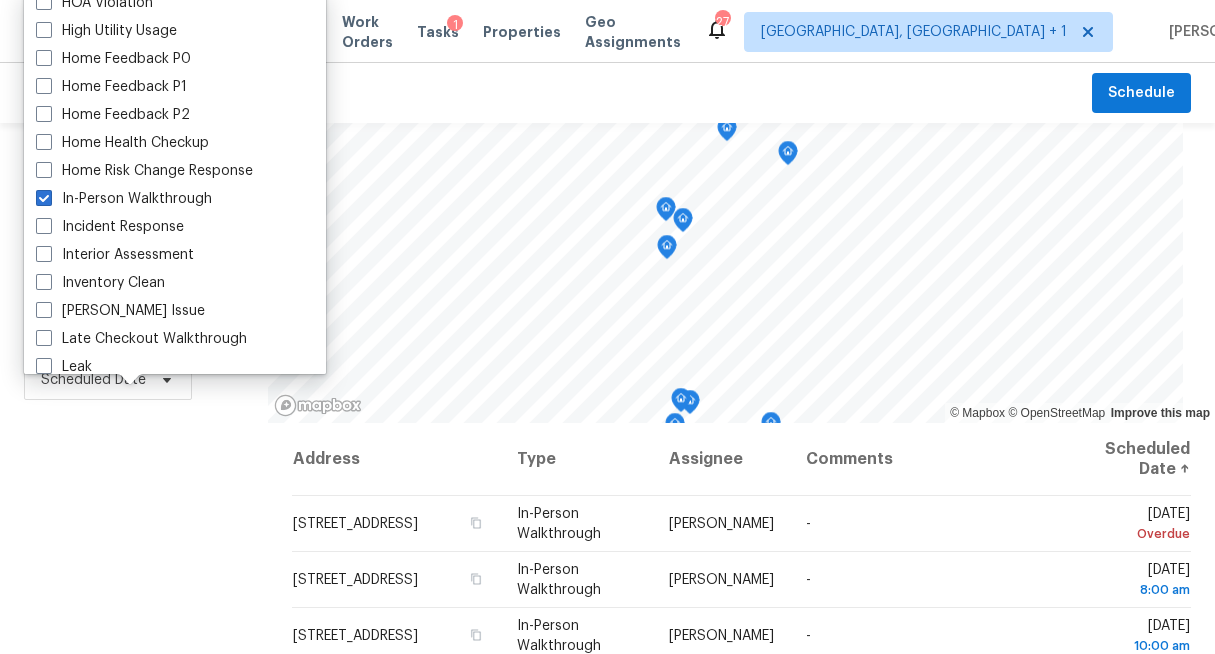 click on "Filters Reset ​ In-Person Walkthrough Assignee Scheduled Date" at bounding box center (134, 534) 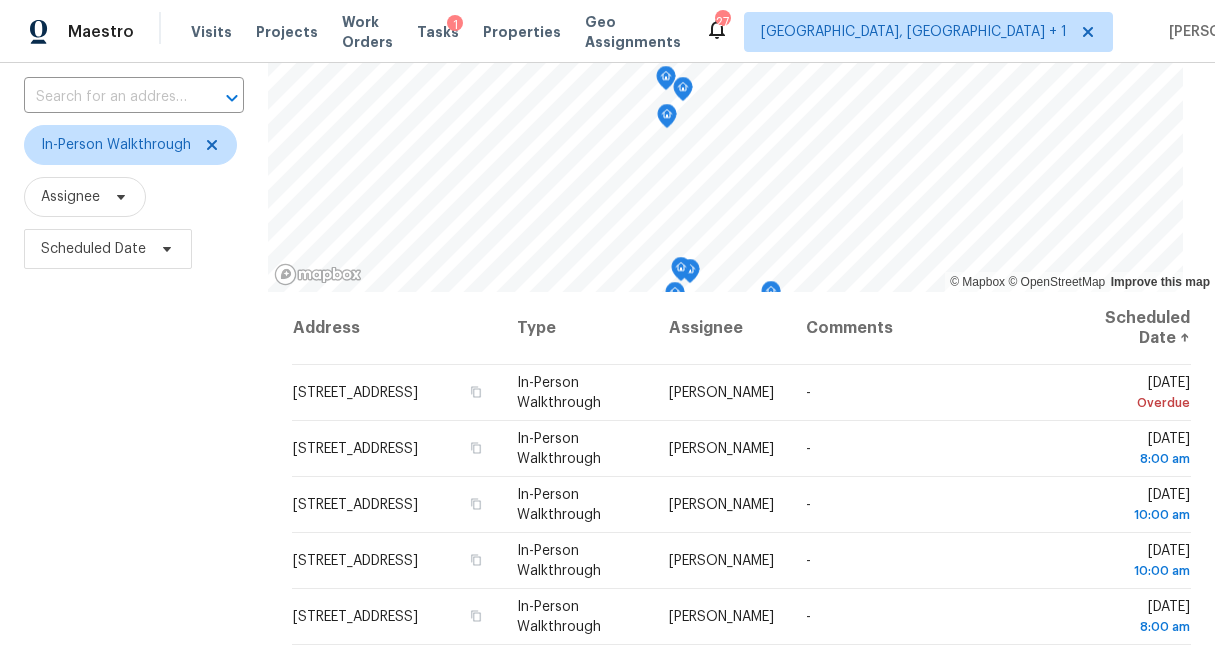 scroll, scrollTop: 132, scrollLeft: 0, axis: vertical 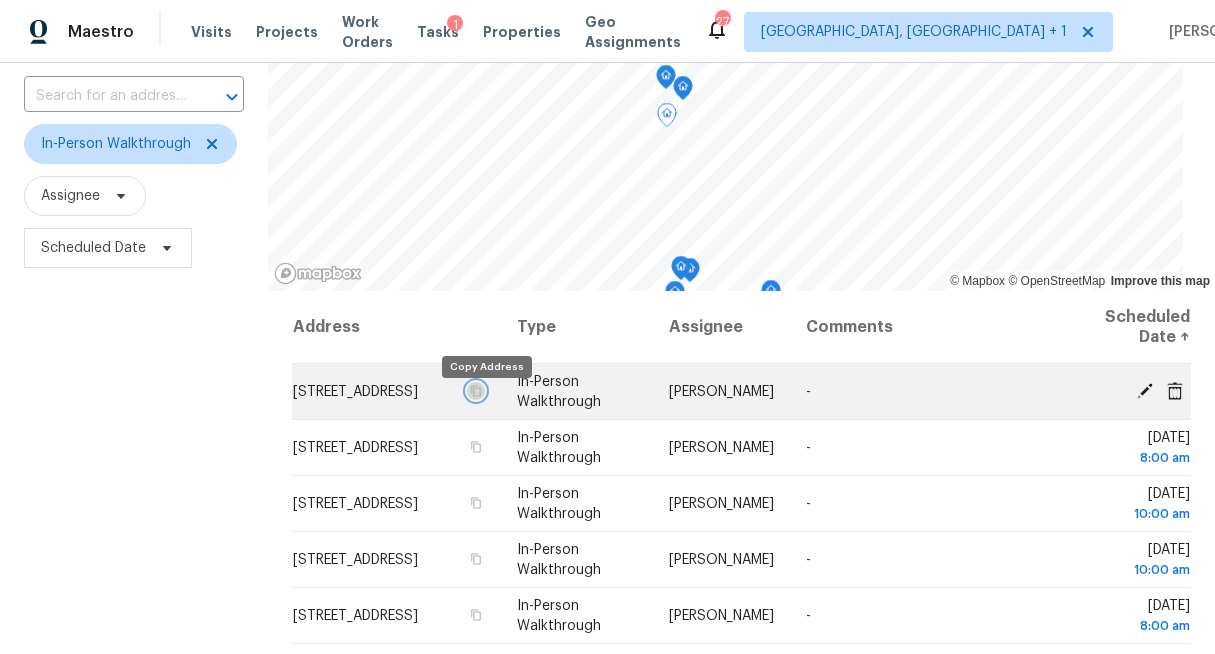 click 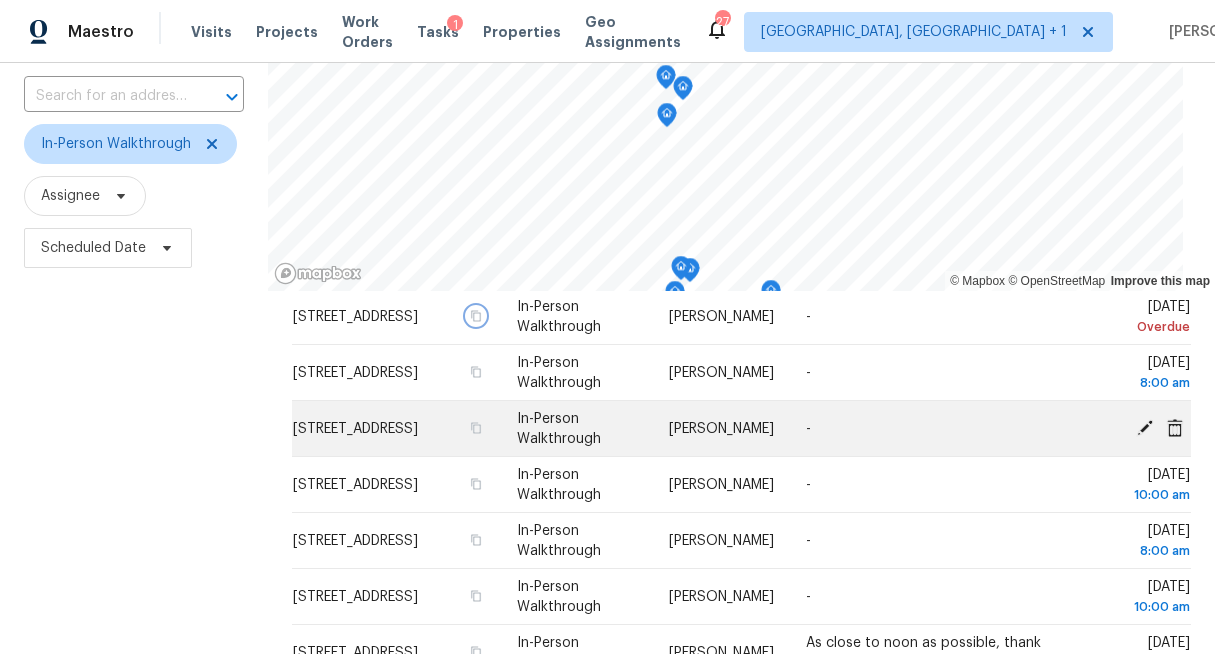 scroll, scrollTop: 46, scrollLeft: 0, axis: vertical 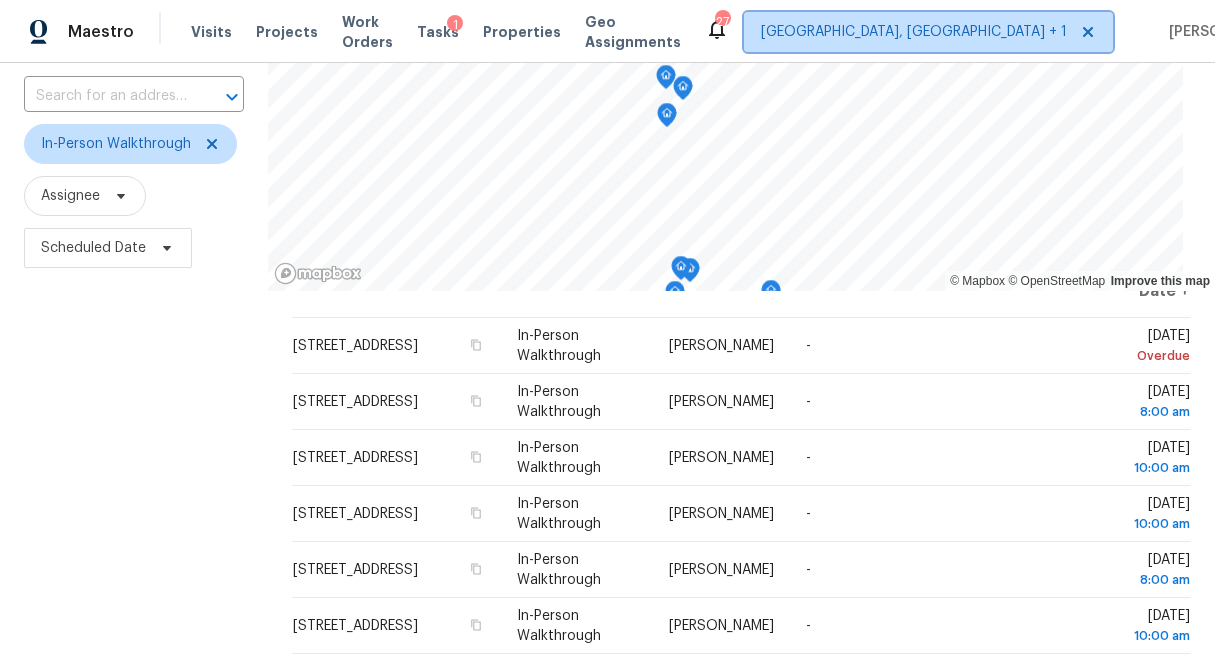 click on "[GEOGRAPHIC_DATA], [GEOGRAPHIC_DATA] + 1" at bounding box center (914, 32) 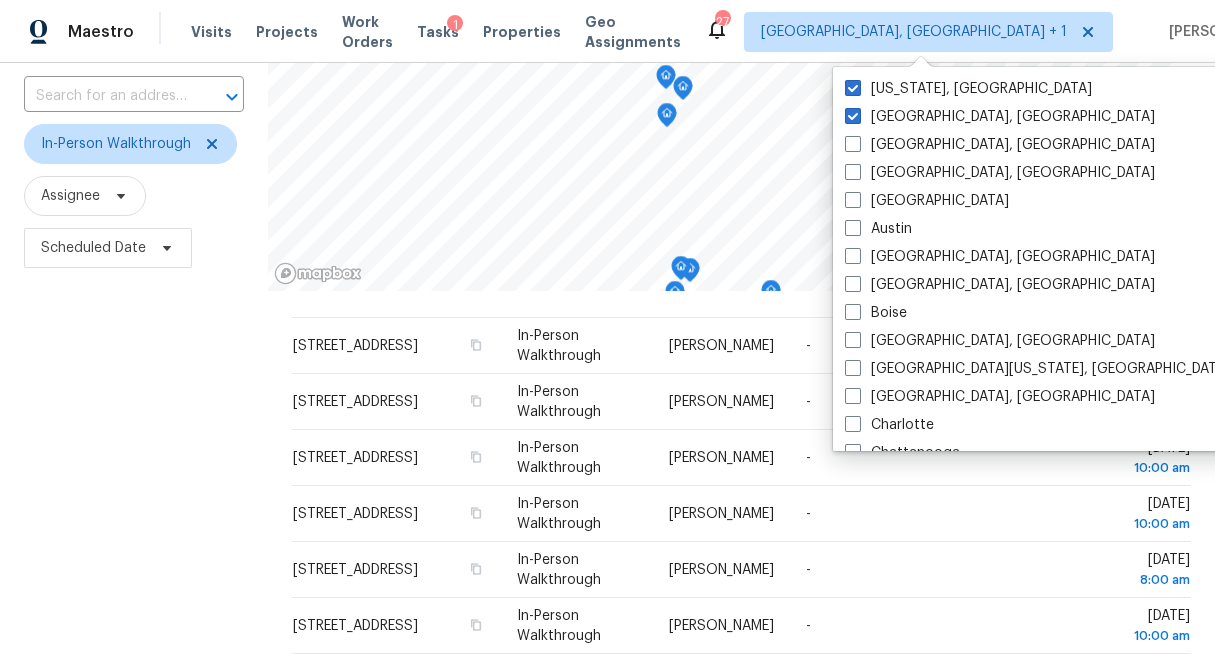click on "Filters Reset ​ In-Person Walkthrough Assignee Scheduled Date" at bounding box center (134, 402) 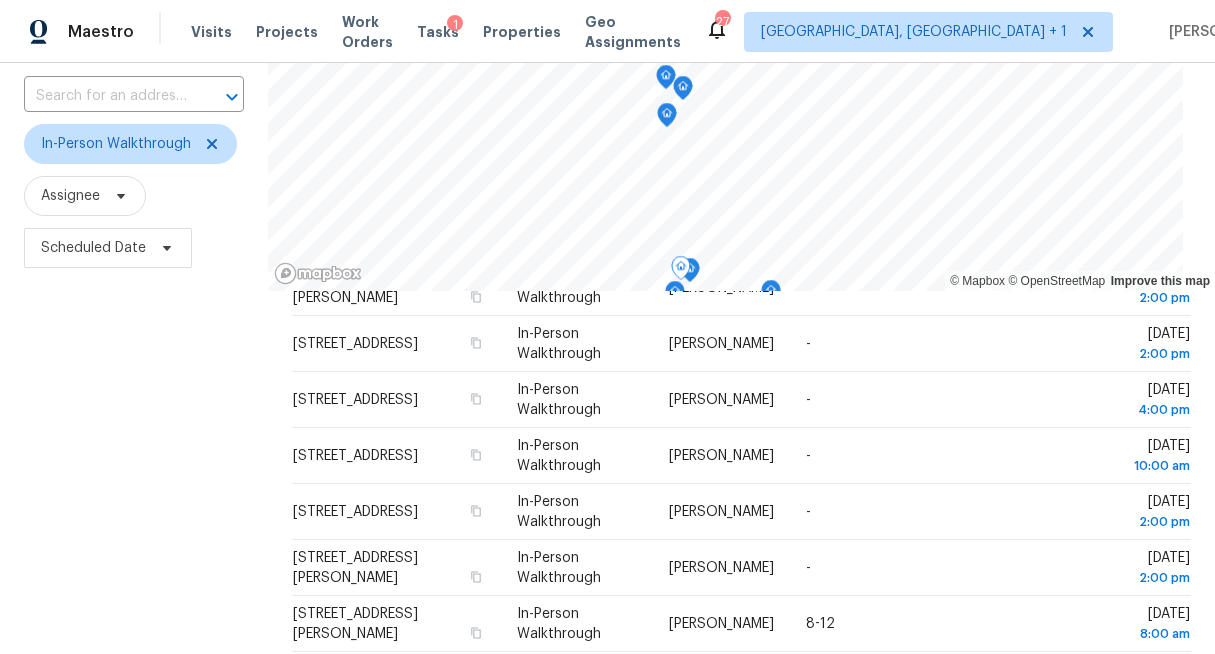 scroll, scrollTop: 630, scrollLeft: 0, axis: vertical 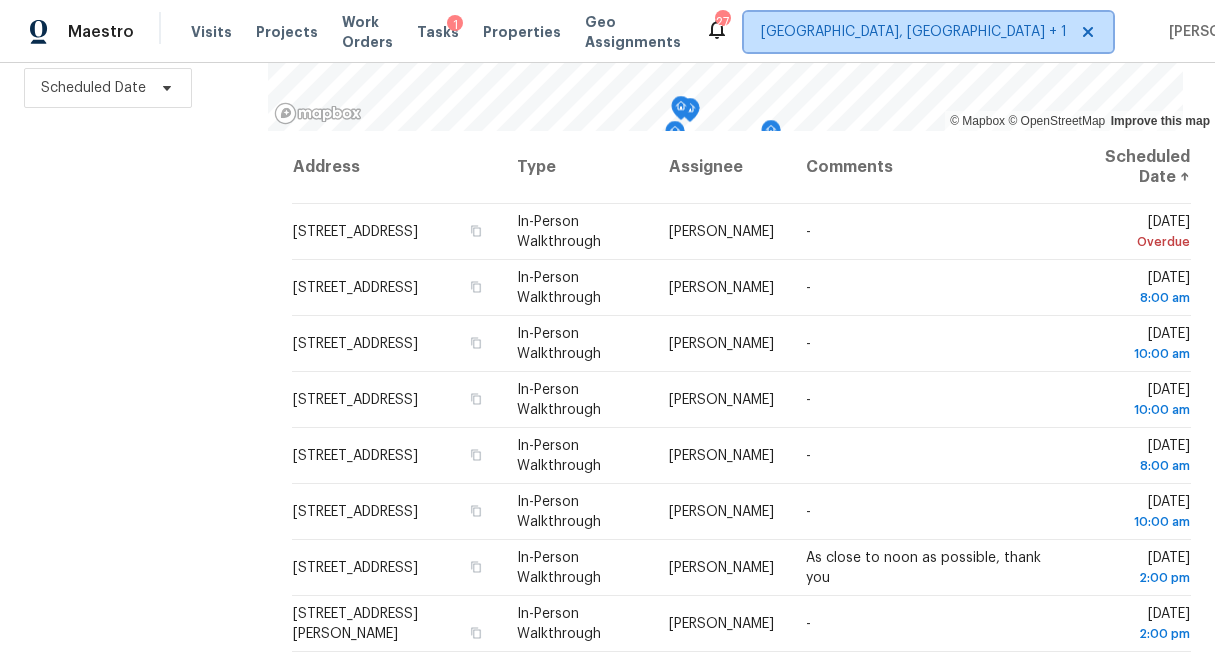 click on "[GEOGRAPHIC_DATA], [GEOGRAPHIC_DATA] + 1" at bounding box center (914, 32) 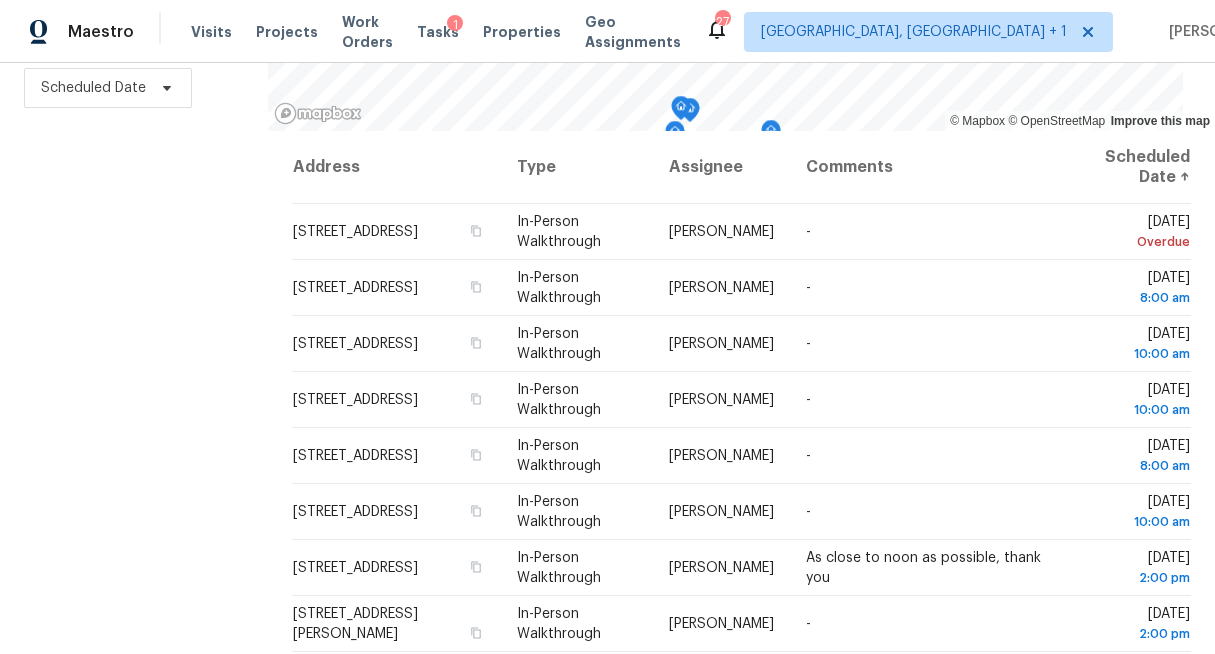 click on "Filters Reset ​ In-Person Walkthrough Assignee Scheduled Date" at bounding box center [134, 242] 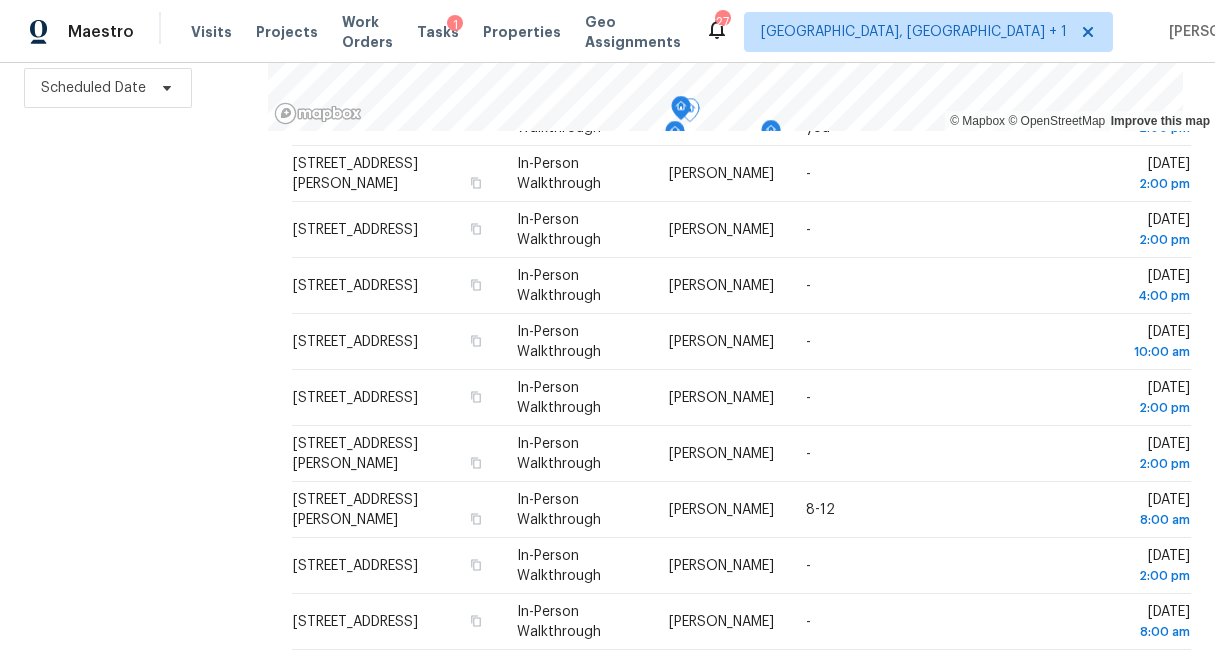 scroll, scrollTop: 630, scrollLeft: 0, axis: vertical 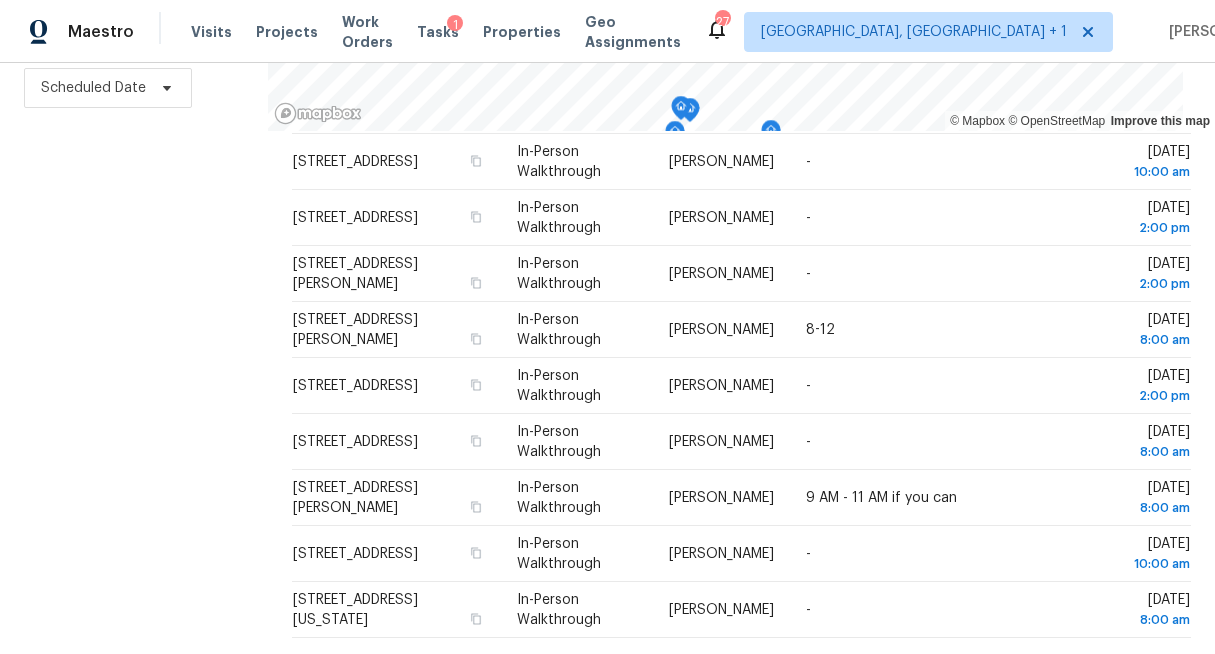 click on "Filters Reset ​ In-Person Walkthrough Assignee Scheduled Date" at bounding box center [134, 242] 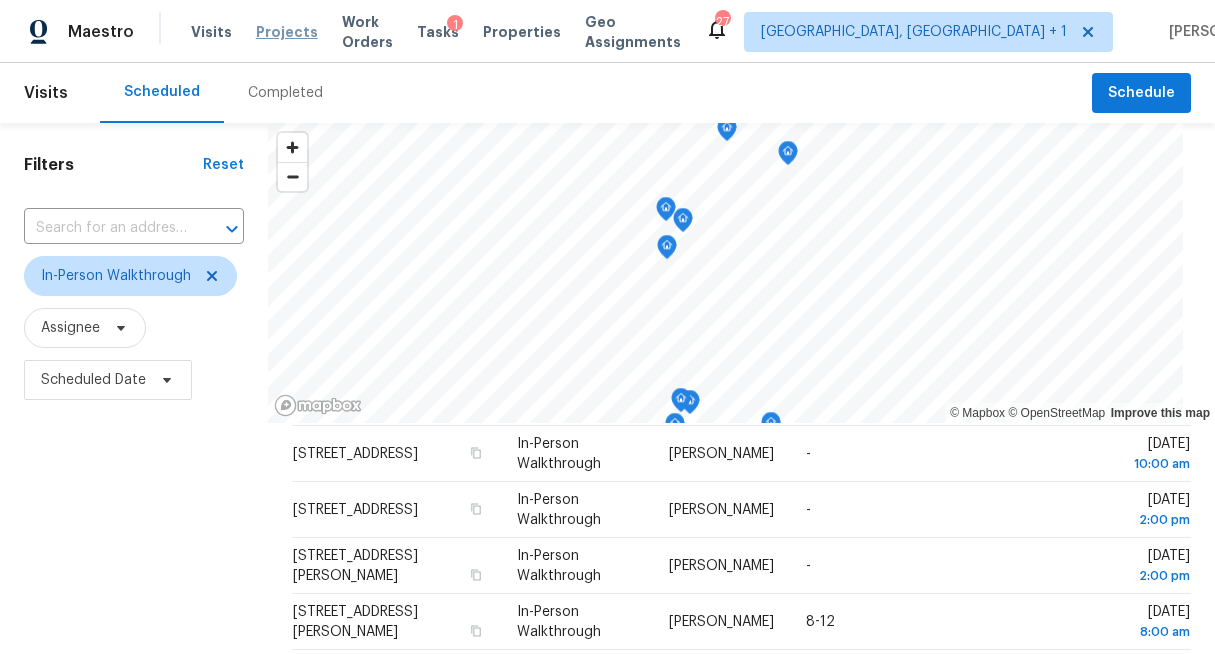 click on "Projects" at bounding box center [287, 32] 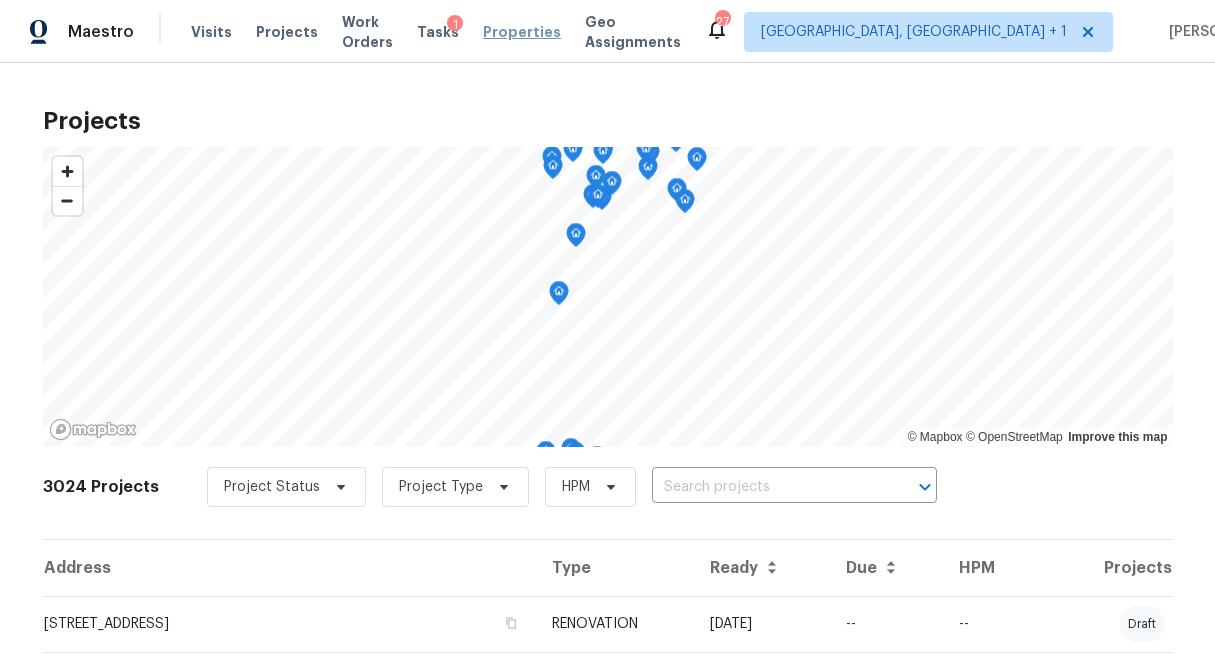 click on "Properties" at bounding box center [522, 32] 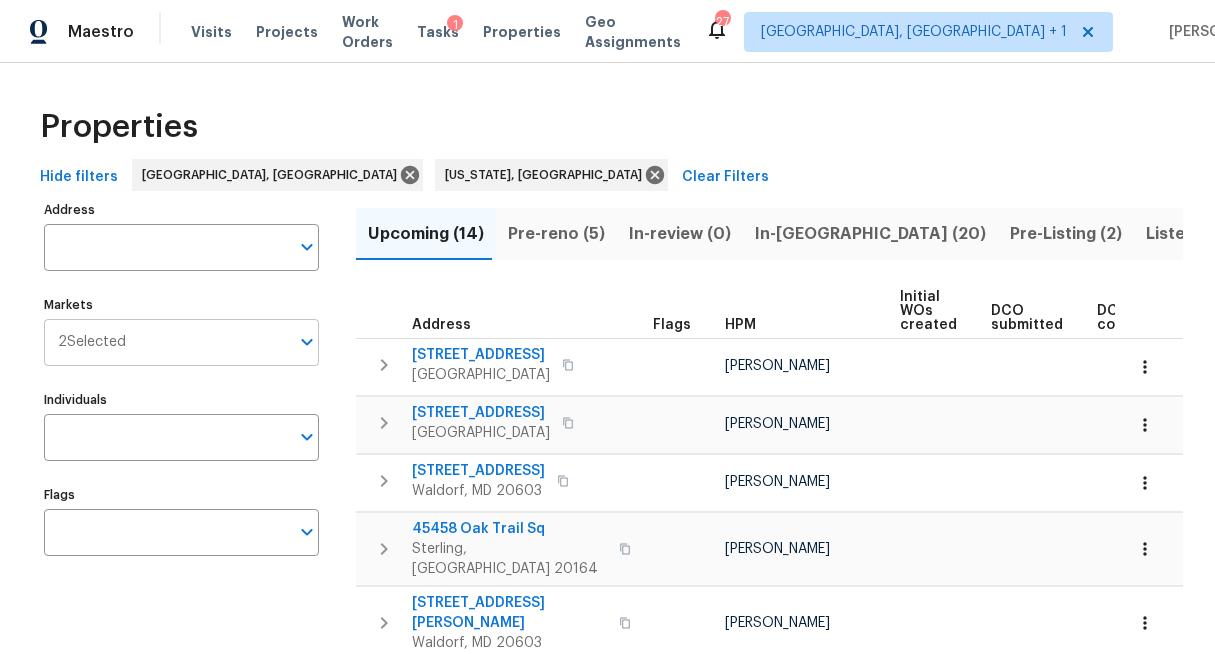 click on "Markets" at bounding box center (207, 342) 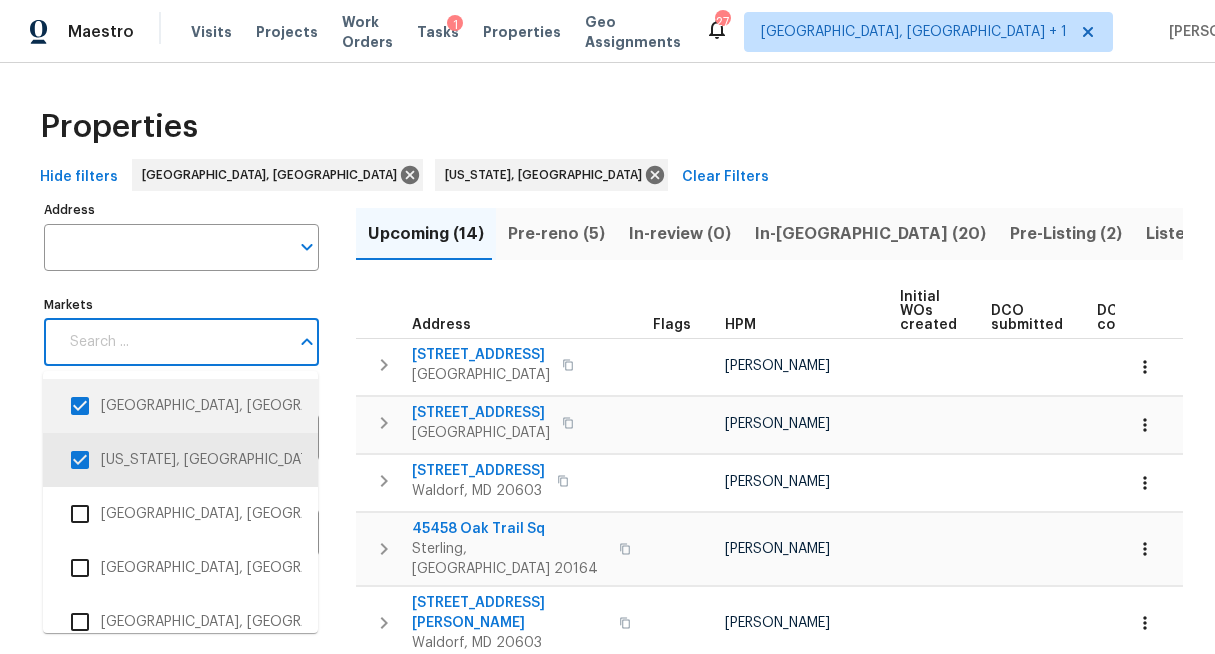 click at bounding box center [80, 406] 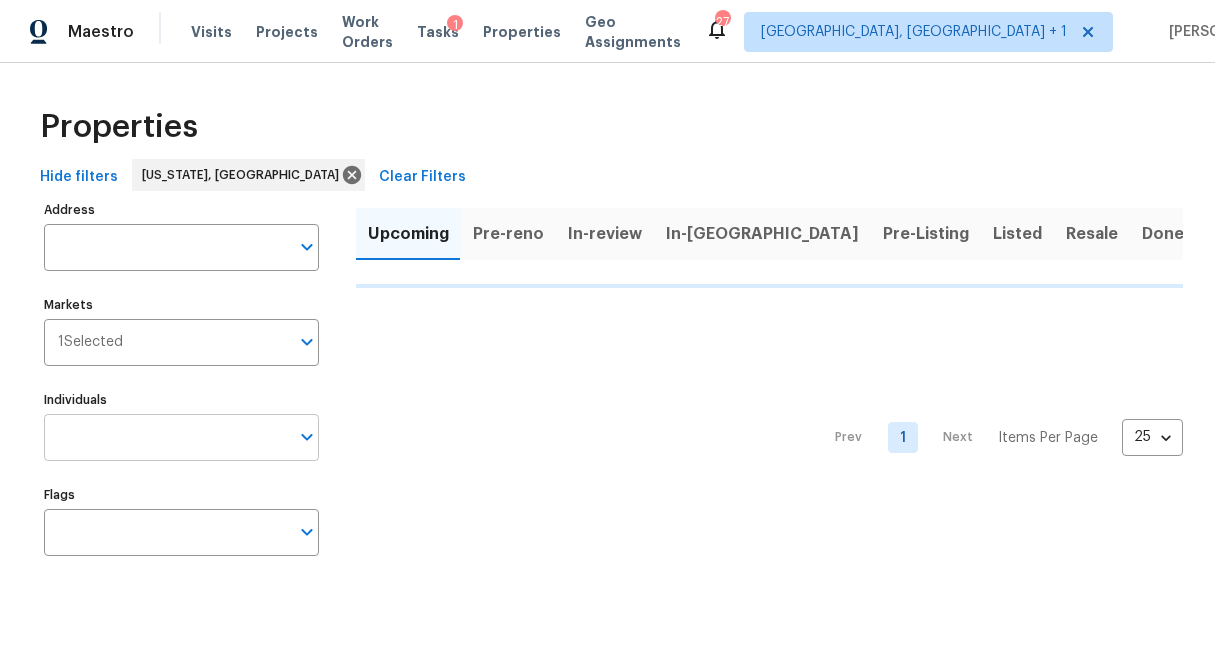 click on "Individuals" at bounding box center (166, 437) 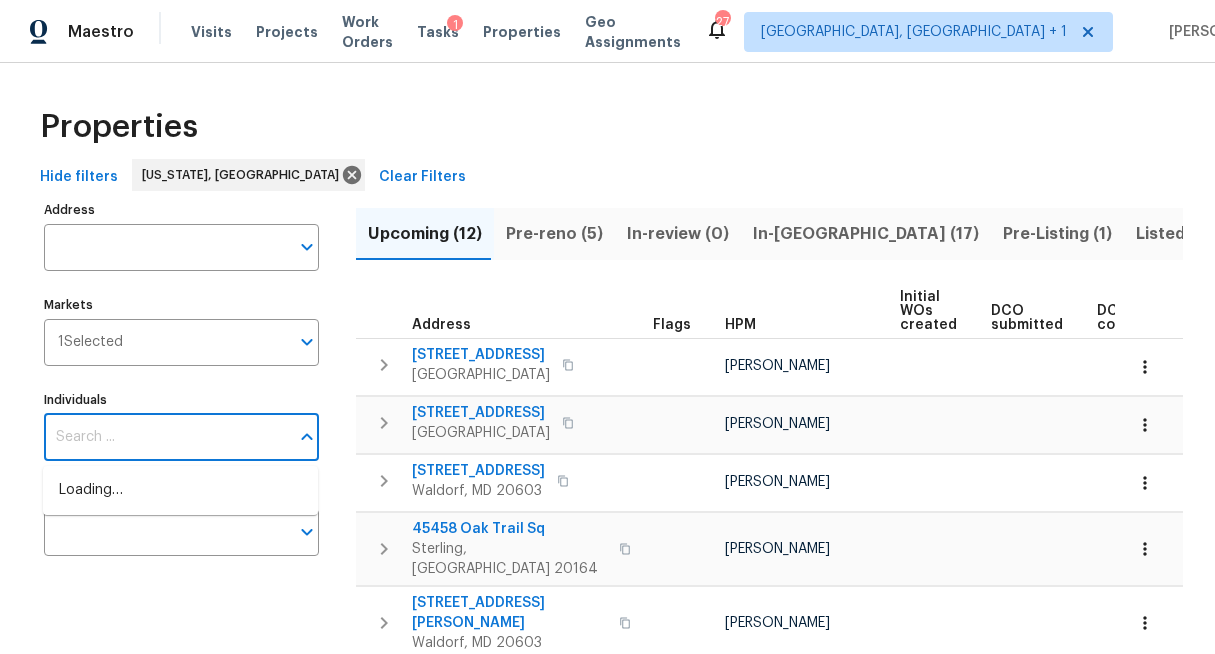 click on "Individuals" at bounding box center (166, 437) 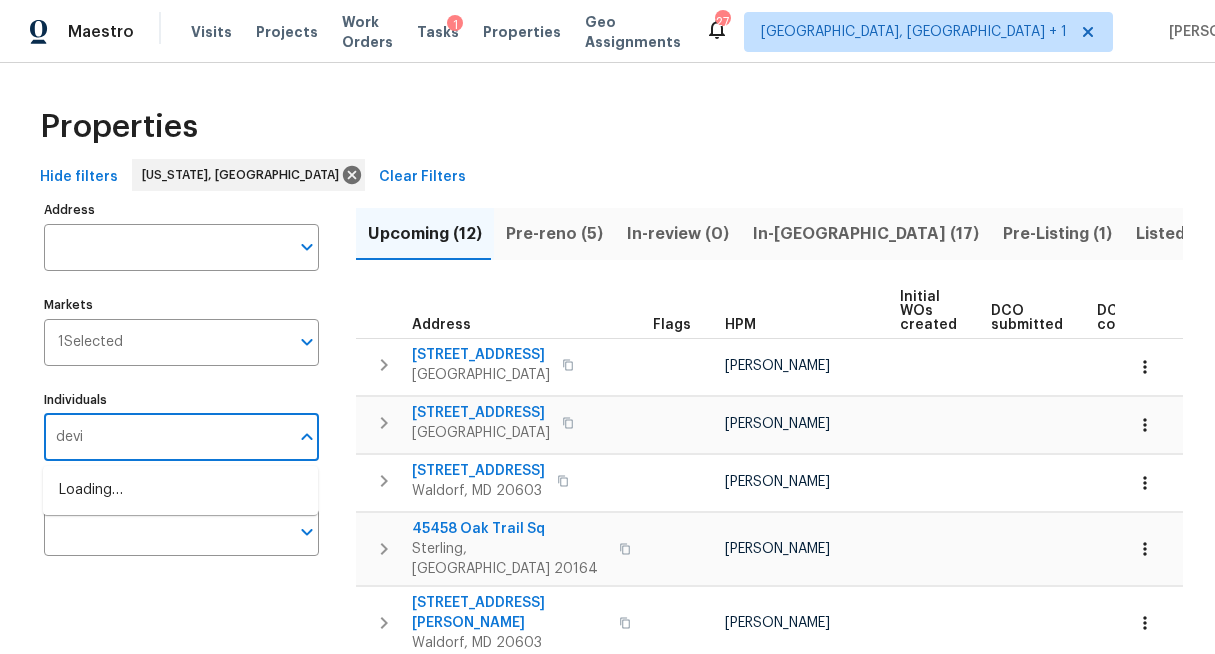 type on "devin" 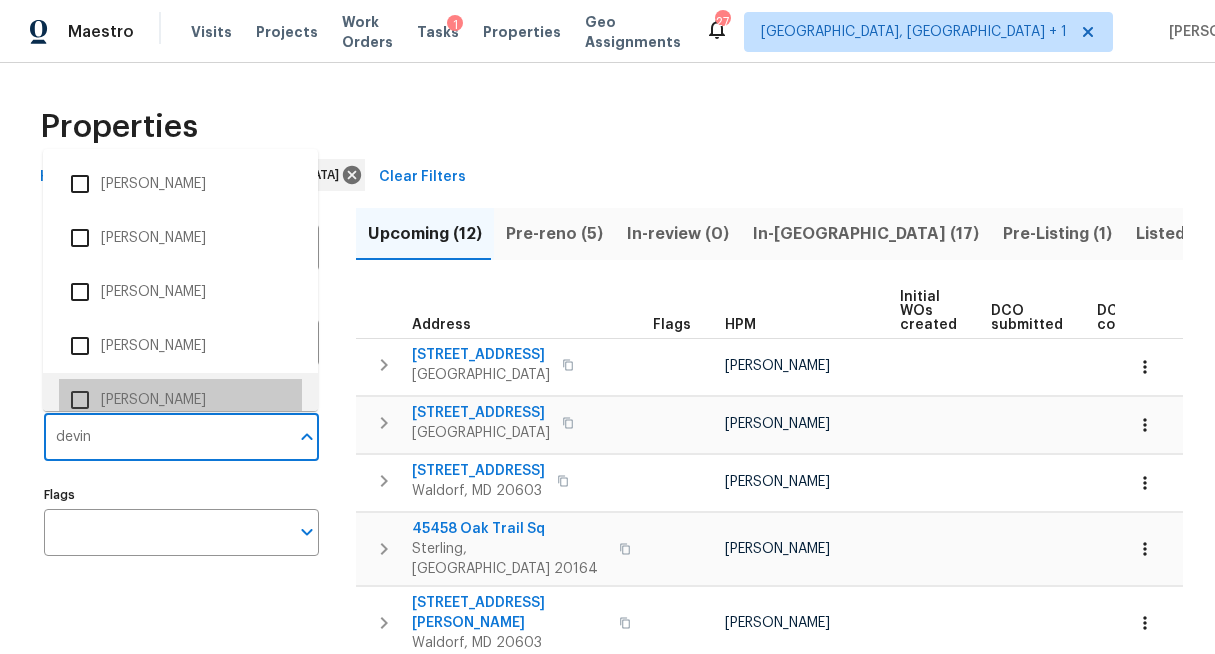 click on "[PERSON_NAME]" at bounding box center (180, 400) 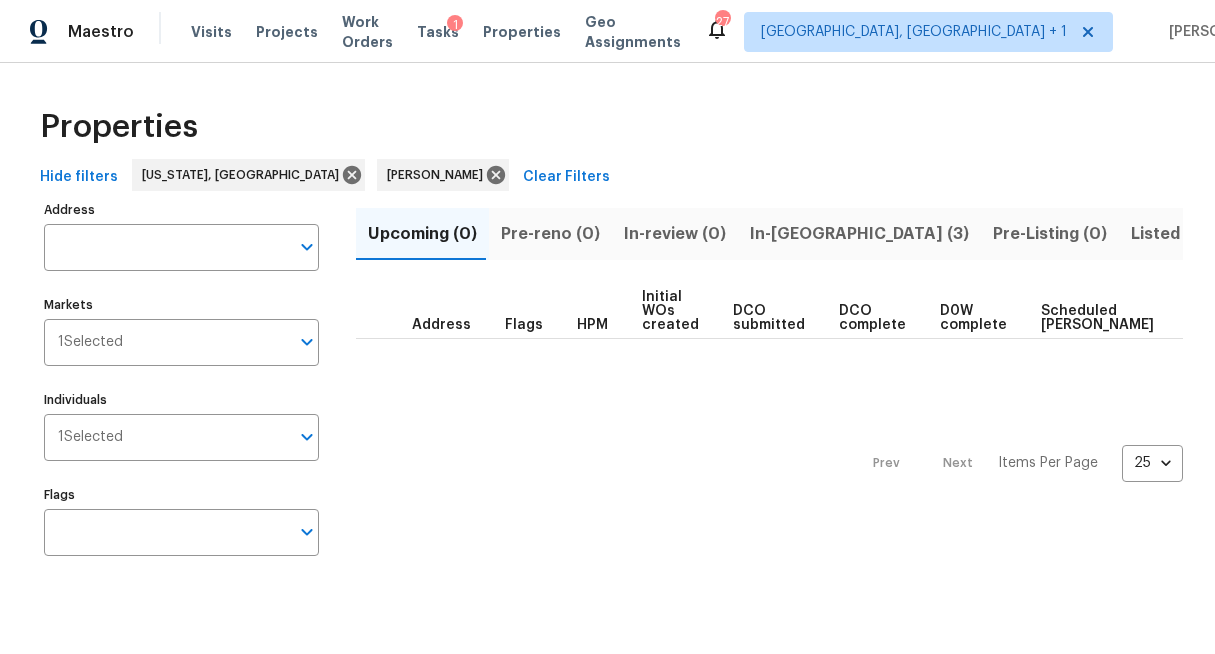 click on "In-reno (3)" at bounding box center [859, 234] 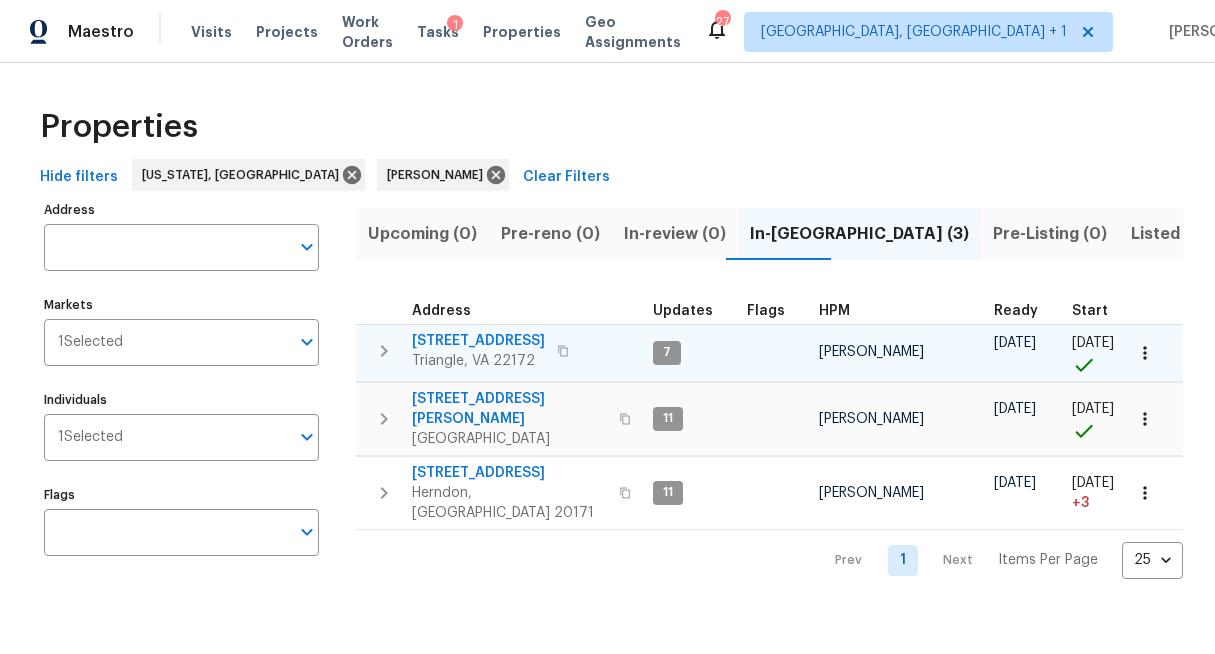 click 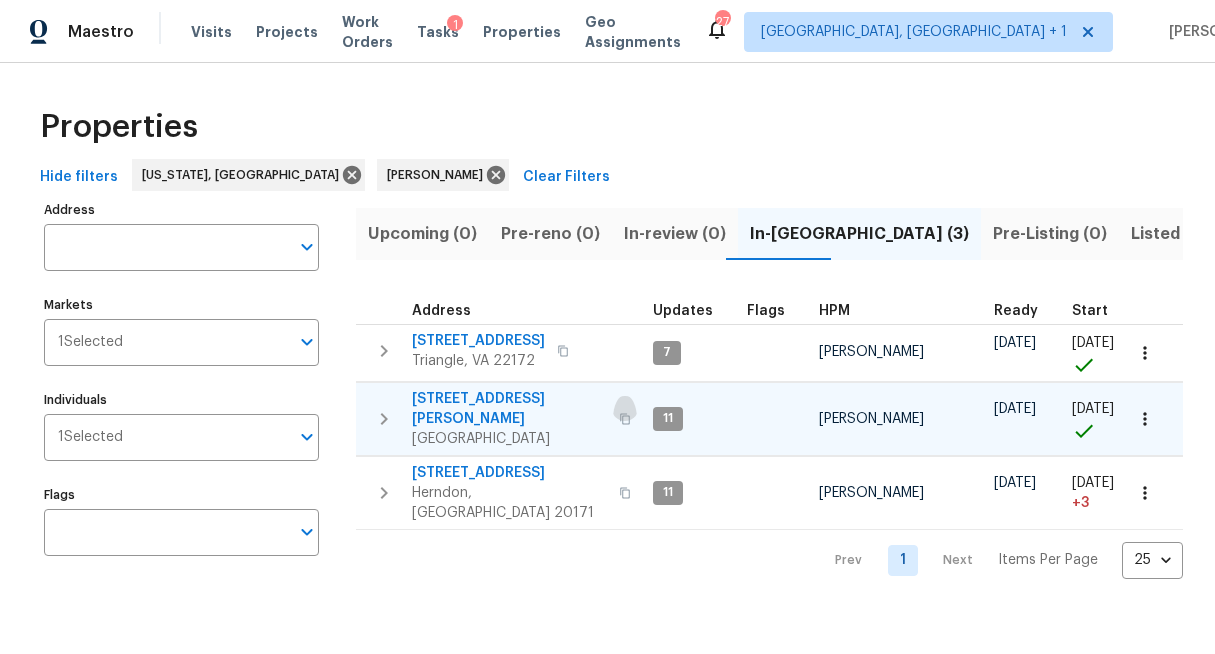 click 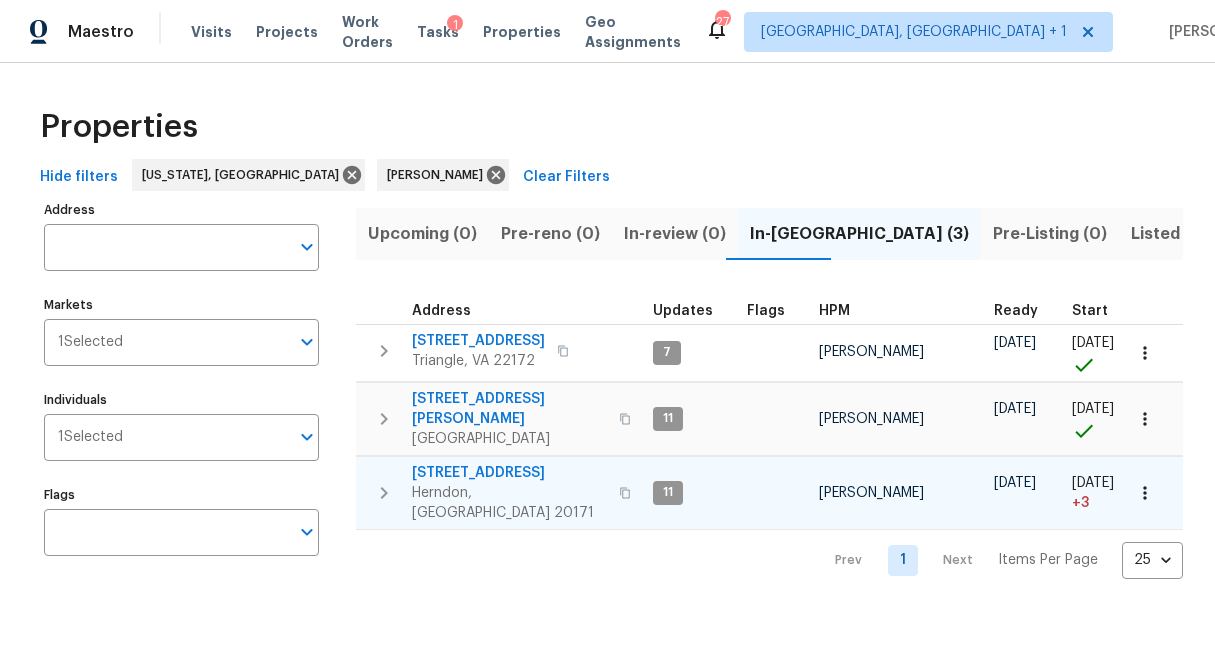 click 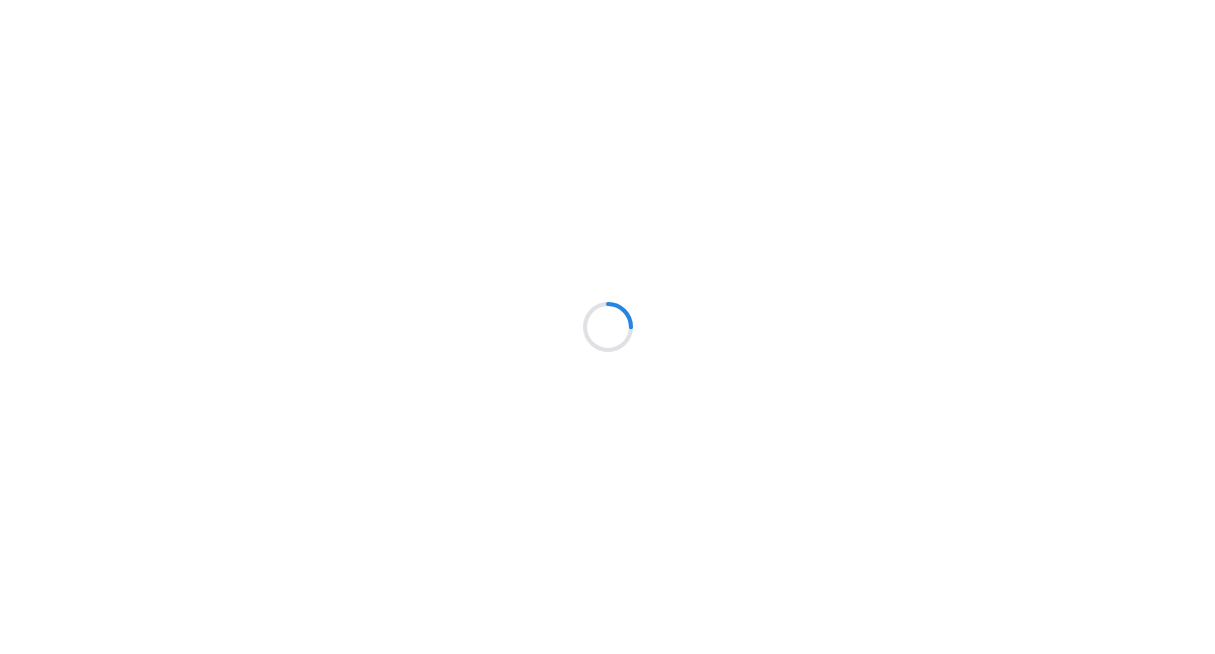 scroll, scrollTop: 0, scrollLeft: 0, axis: both 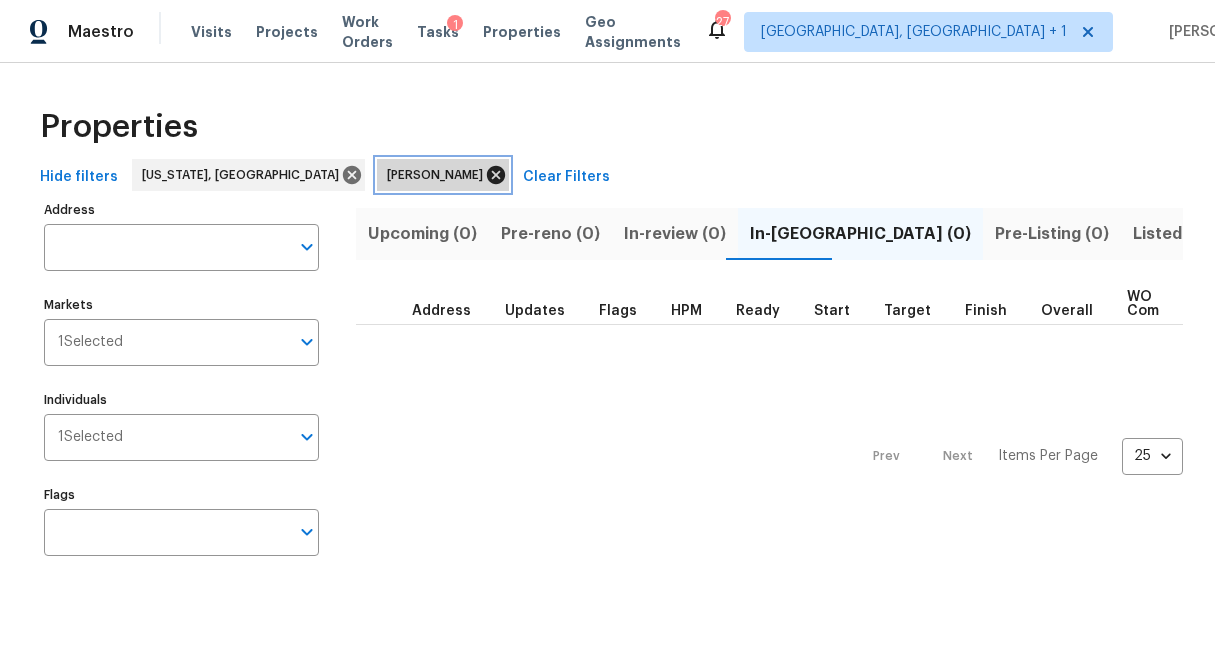click 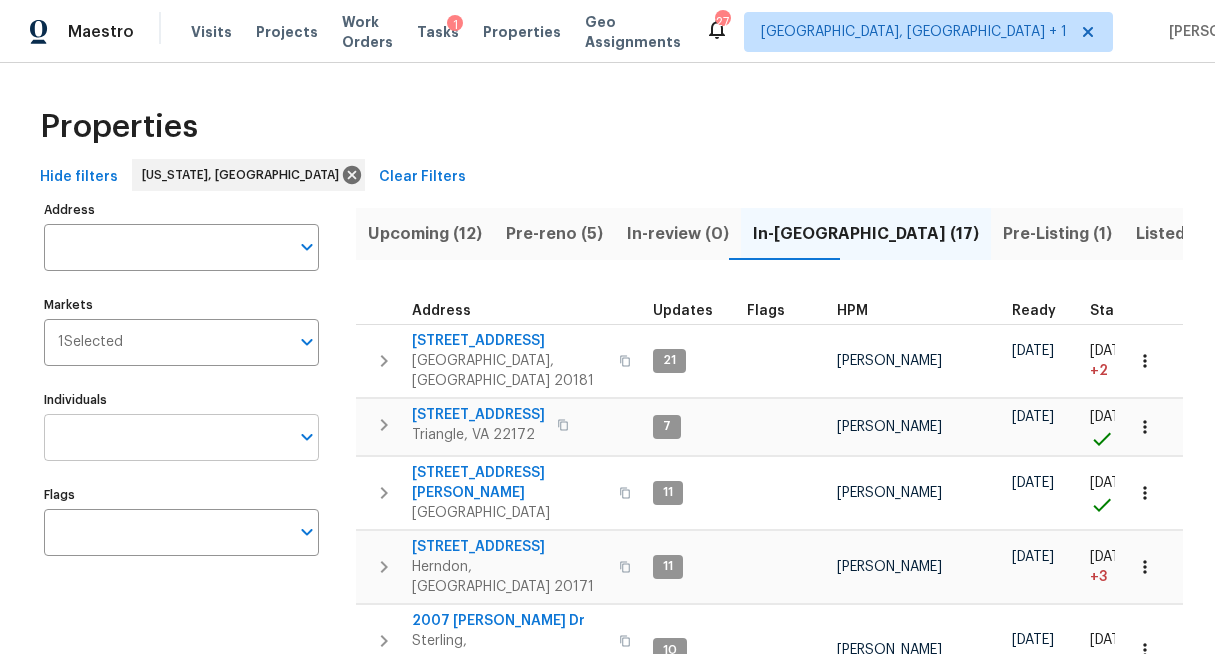 click on "Individuals" at bounding box center (166, 437) 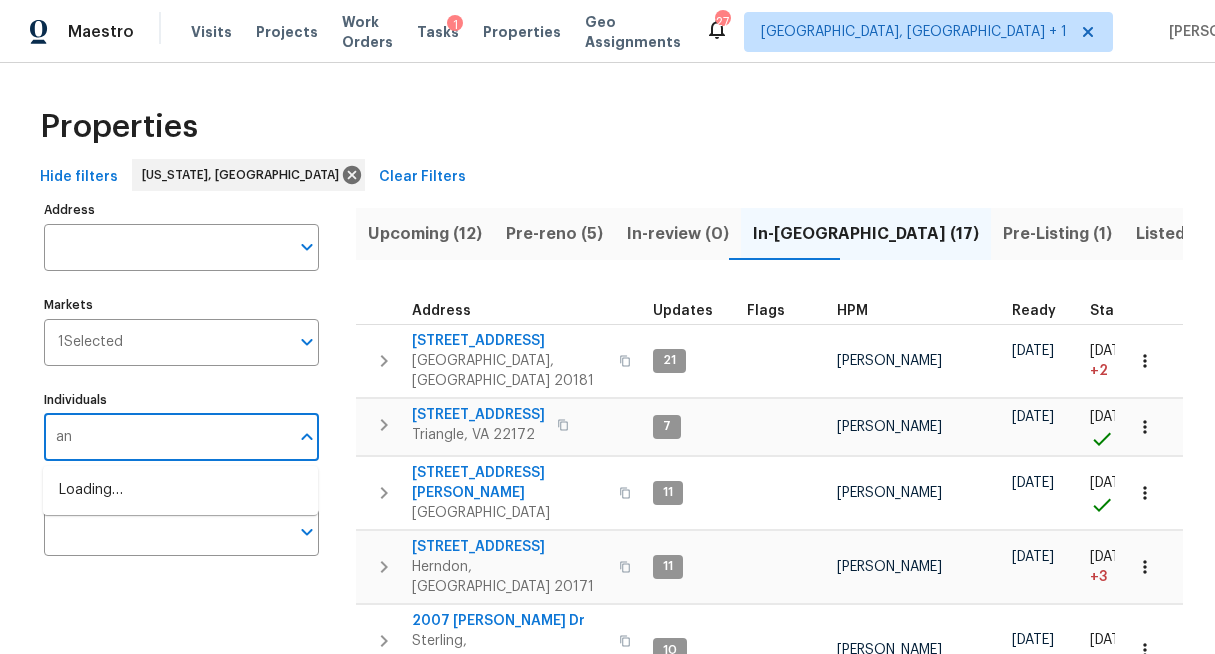 type on "a" 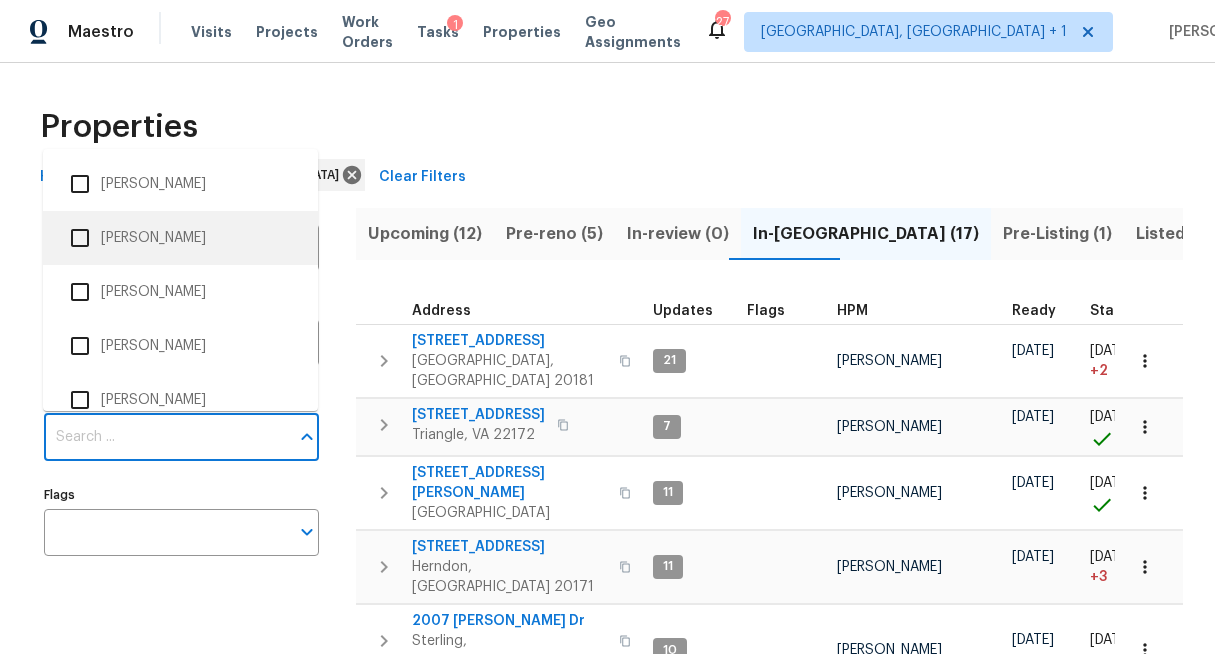 click on "Hide filters Washington, DC Clear Filters" at bounding box center (607, 177) 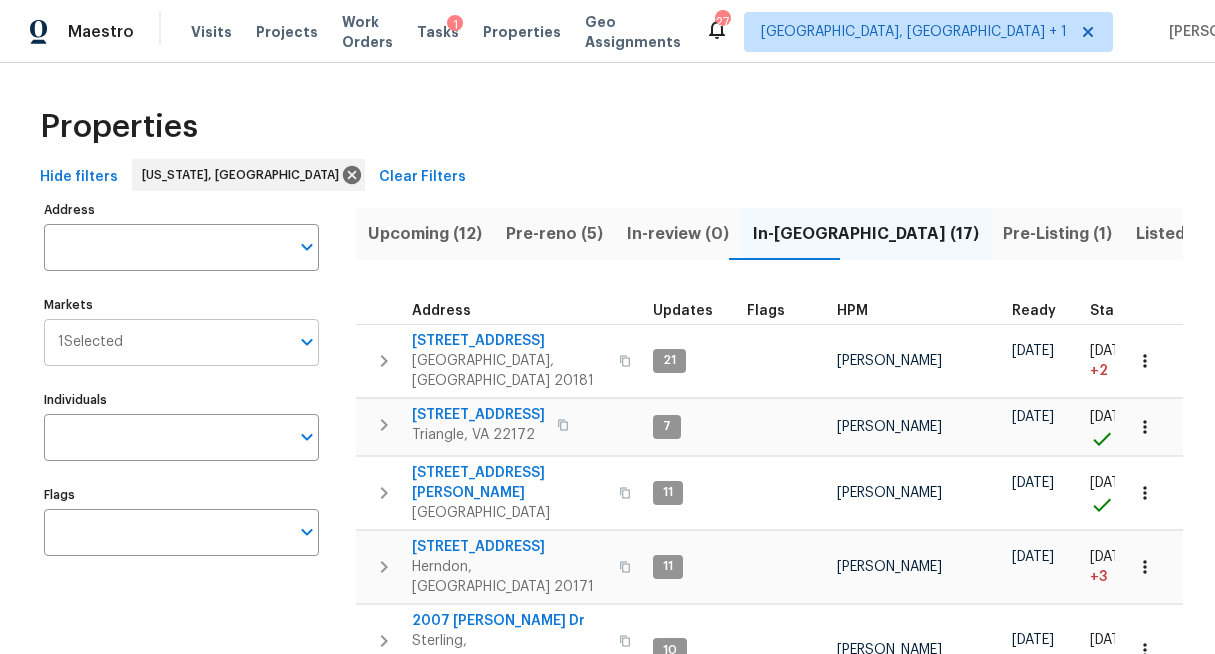 click on "Markets" at bounding box center [206, 342] 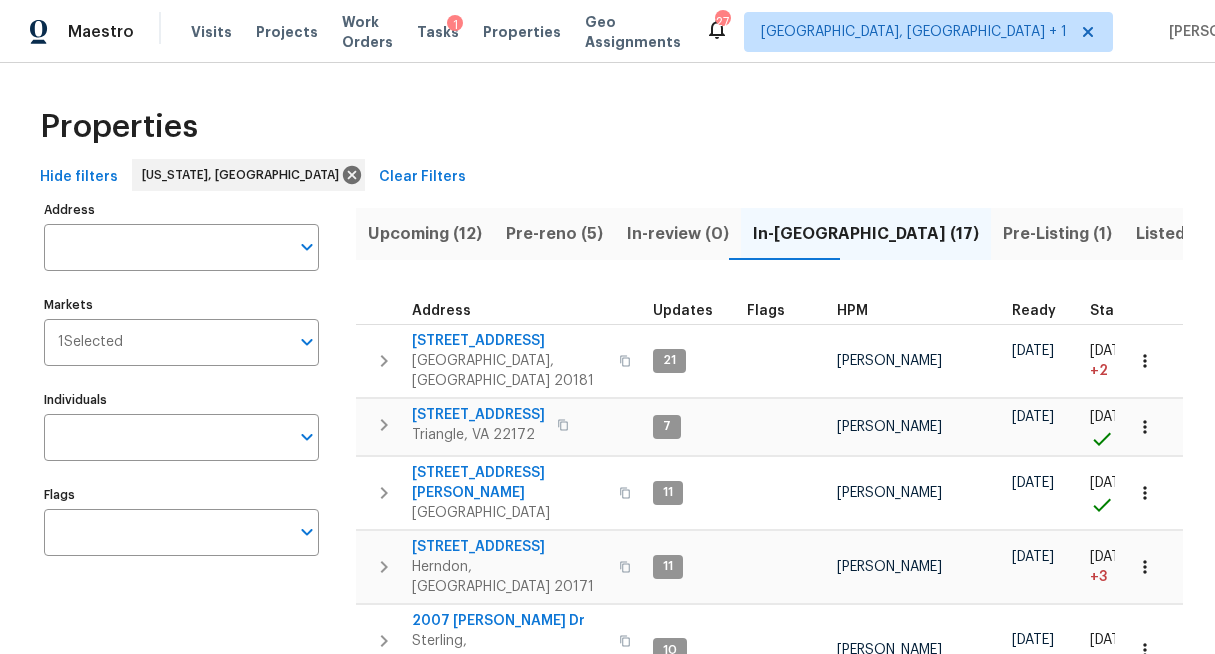 click on "Properties Hide filters Washington, DC Clear Filters Address Address Markets 1  Selected Markets Individuals Individuals Flags Flags Upcoming (12) Pre-reno (5) In-review (0) In-reno (17) Pre-Listing (1) Listed (51) Resale (18) Done (346) Unknown (0) Address Updates Flags HPM Ready Start Target Finish Overall WO Completion Reno Progress Last Seen Work Complete Setup Complete QC Complete 11094 Round Hill Dr Nokesville, VA 20181 21 Christopher Pace 06/09/25 06/11/25 + 2 06/18/25 07/06/25 +18 +23 1 QC 11 Done 100 %   21 / 21 No 5d  ago 18550 Kerill Rd Triangle, VA 22172 7 Anthony Andreala 05/28/25 05/28/25 06/07/25 06/09/25 +2 +2 6 Done 100 %   28 / 28 No 11d  ago 06/12/25 07/02/25 9604 Braddock Rd Fairfax, VA 22032 11 Anthony Andreala 05/20/25 05/20/25 05/27/25 06/09/25 +13 +13 8 Done 100 %   21 / 21 No 11d  ago 06/10/25 07/01/25 13123 Copper Brook Way Herndon, VA 20171 11 Anthony Andreala 05/23/25 05/26/25 + 3 05/30/25 06/05/25 +6 +6 7 Done 100 %   21 / 21 No ∞  ago 06/05/25 07/01/25 2007 Jonathan Dr 10 +11 %" at bounding box center [607, 909] 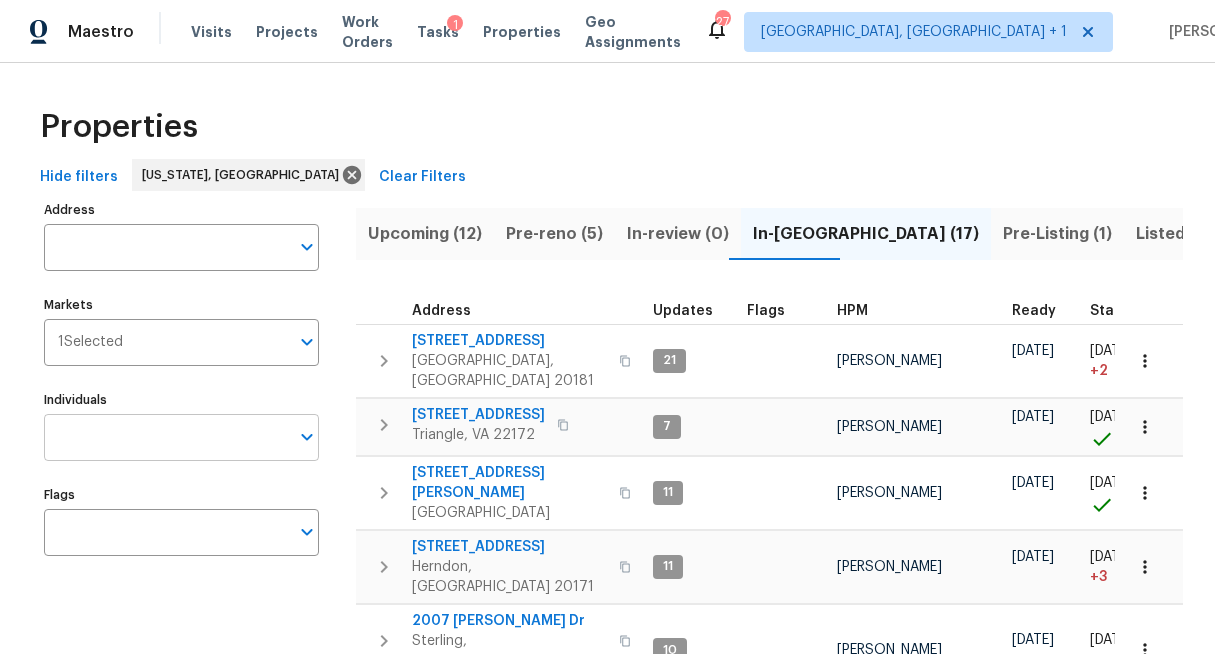 click on "Individuals" at bounding box center (166, 437) 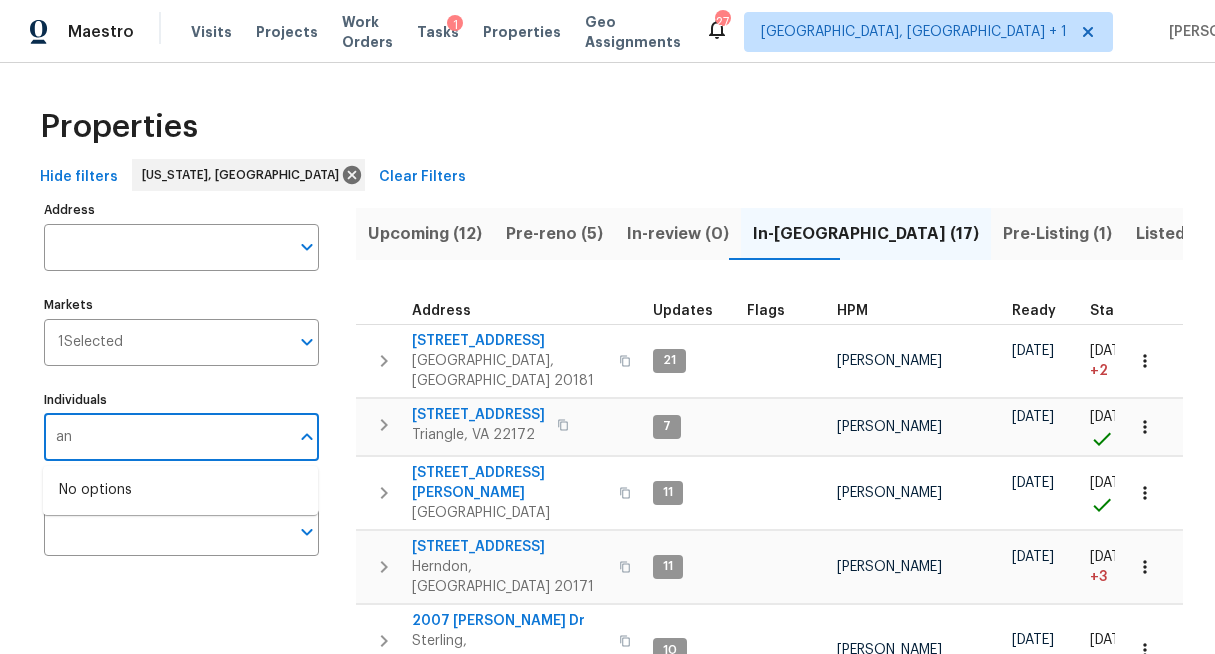click on "an" at bounding box center [166, 437] 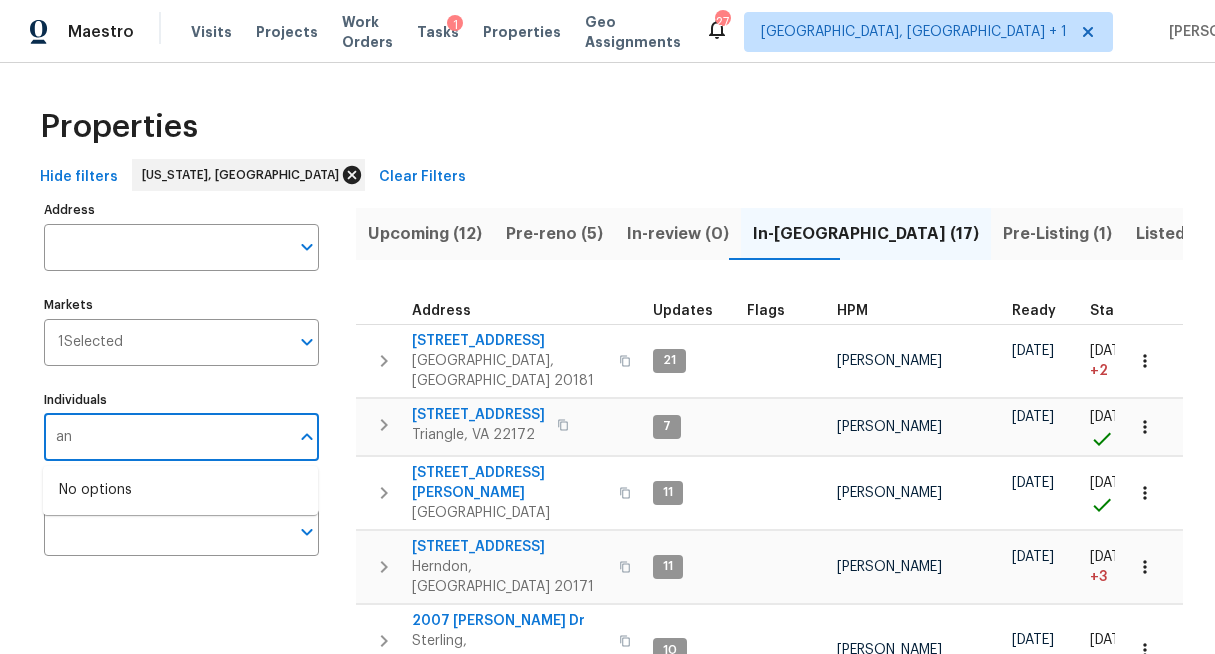 type on "a" 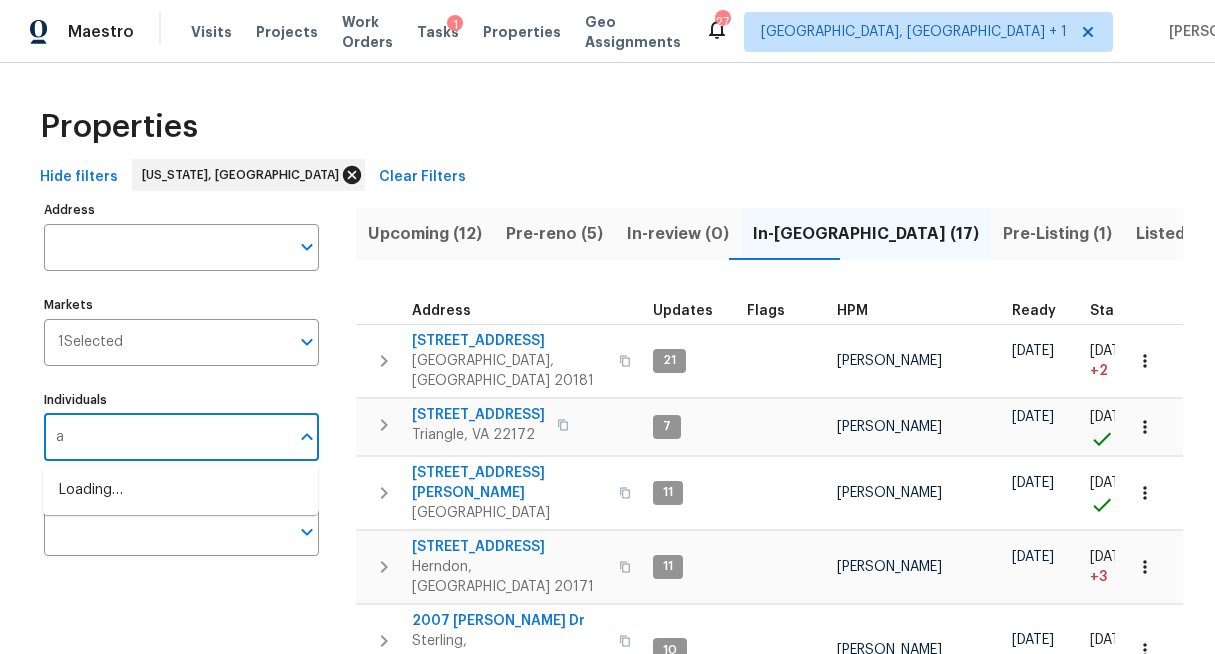 type 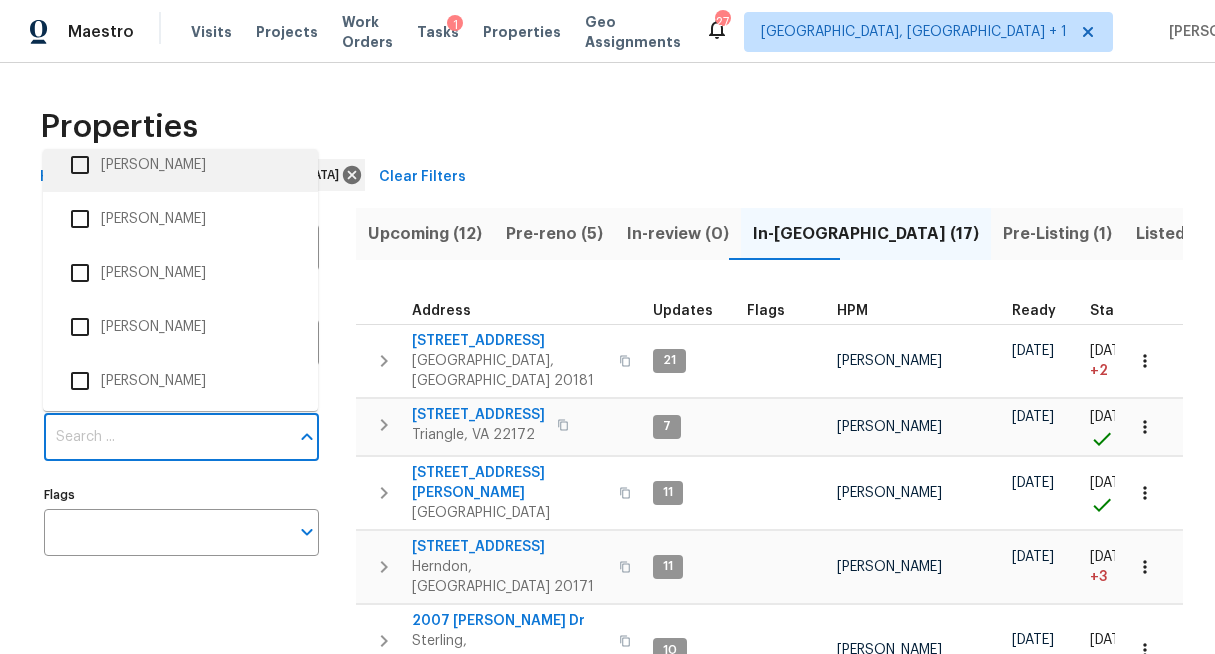 scroll, scrollTop: 128, scrollLeft: 0, axis: vertical 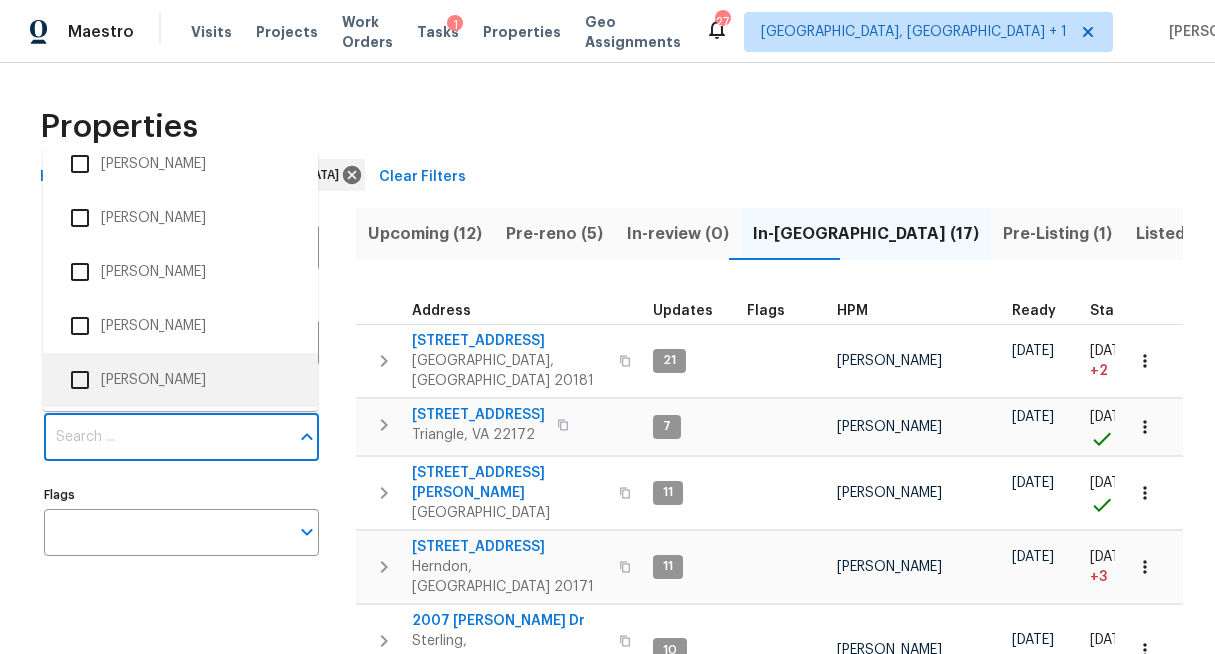 click on "Properties Hide filters Washington, DC Clear Filters Address Address Markets 1  Selected Markets Individuals Individuals Flags Flags Upcoming (12) Pre-reno (5) In-review (0) In-reno (17) Pre-Listing (1) Listed (51) Resale (18) Done (346) Unknown (0) Address Updates Flags HPM Ready Start Target Finish Overall WO Completion Reno Progress Last Seen Work Complete Setup Complete QC Complete 11094 Round Hill Dr Nokesville, VA 20181 21 Christopher Pace 06/09/25 06/11/25 + 2 06/18/25 07/06/25 +18 +23 1 QC 11 Done 100 %   21 / 21 No 5d  ago 18550 Kerill Rd Triangle, VA 22172 7 Anthony Andreala 05/28/25 05/28/25 06/07/25 06/09/25 +2 +2 6 Done 100 %   28 / 28 No 11d  ago 06/12/25 07/02/25 9604 Braddock Rd Fairfax, VA 22032 11 Anthony Andreala 05/20/25 05/20/25 05/27/25 06/09/25 +13 +13 8 Done 100 %   21 / 21 No 11d  ago 06/10/25 07/01/25 13123 Copper Brook Way Herndon, VA 20171 11 Anthony Andreala 05/23/25 05/26/25 + 3 05/30/25 06/05/25 +6 +6 7 Done 100 %   21 / 21 No ∞  ago 06/05/25 07/01/25 2007 Jonathan Dr 10 +11 %" at bounding box center [607, 909] 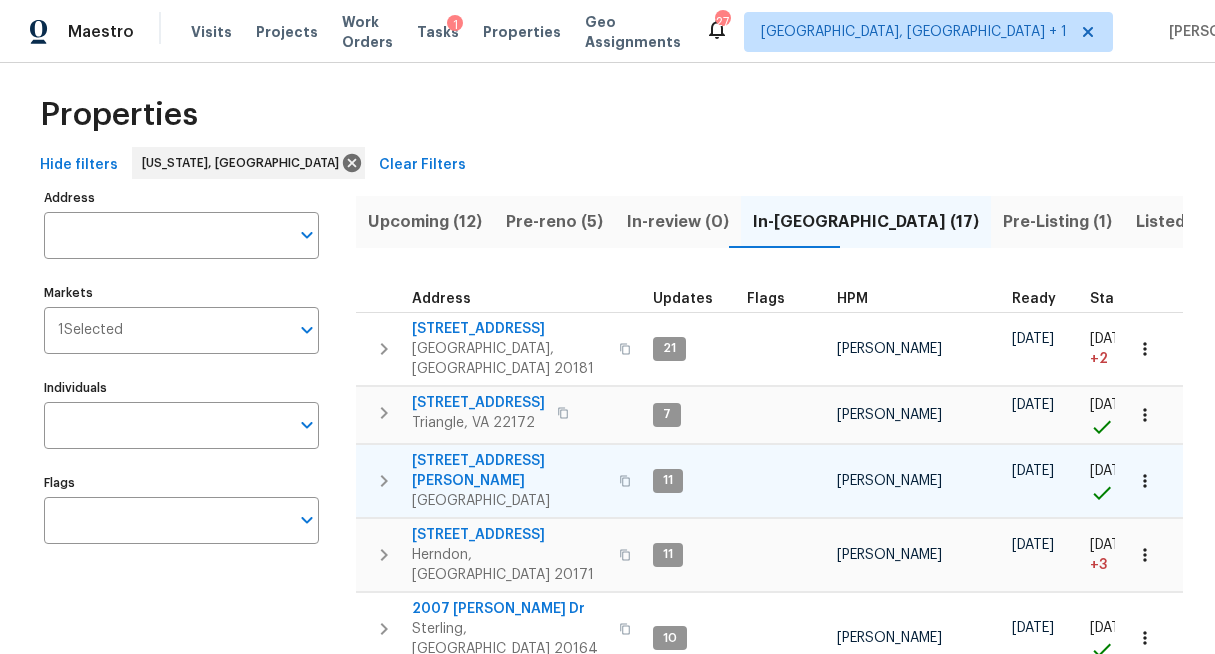 scroll, scrollTop: 0, scrollLeft: 0, axis: both 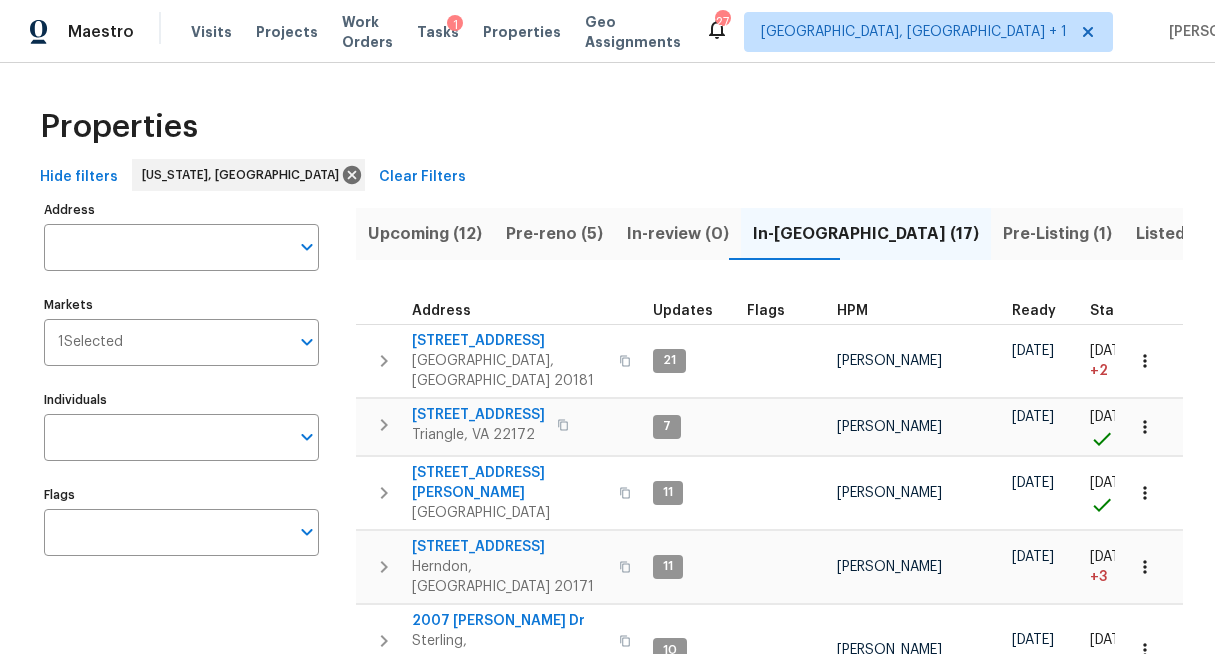 click on "HPM" at bounding box center (852, 311) 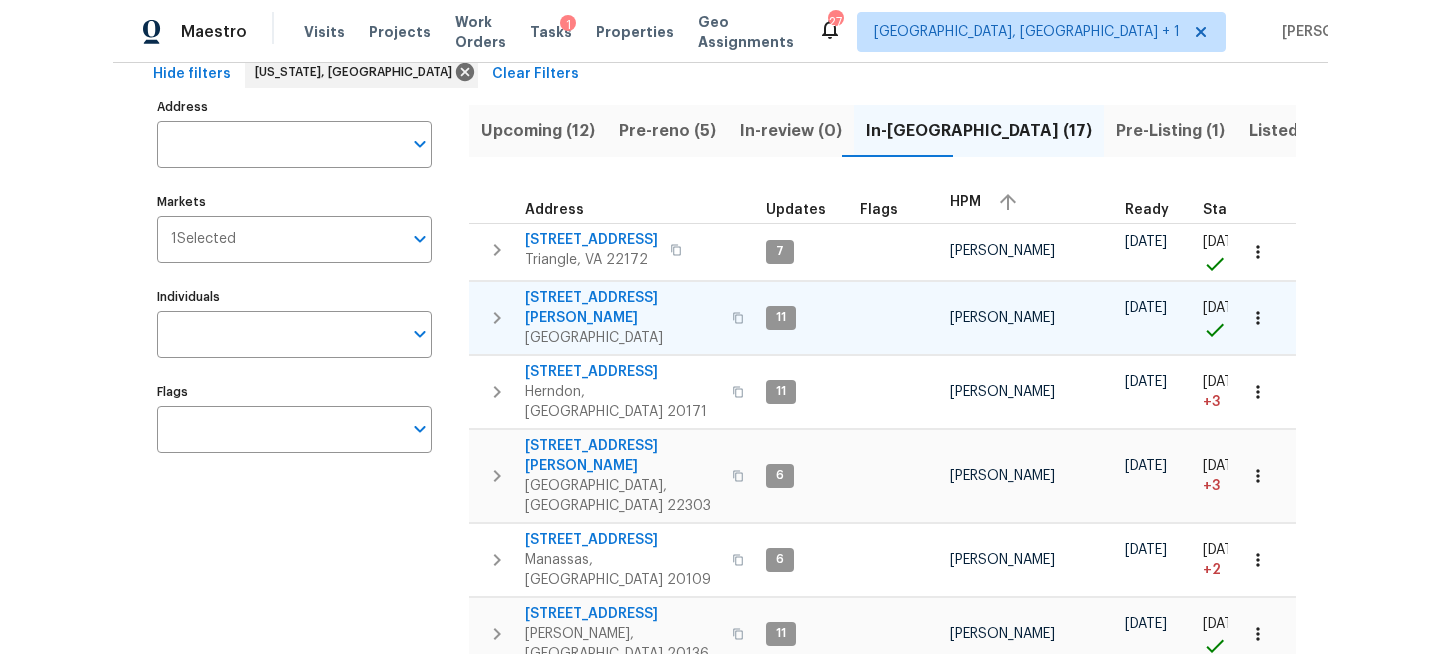 scroll, scrollTop: 102, scrollLeft: 0, axis: vertical 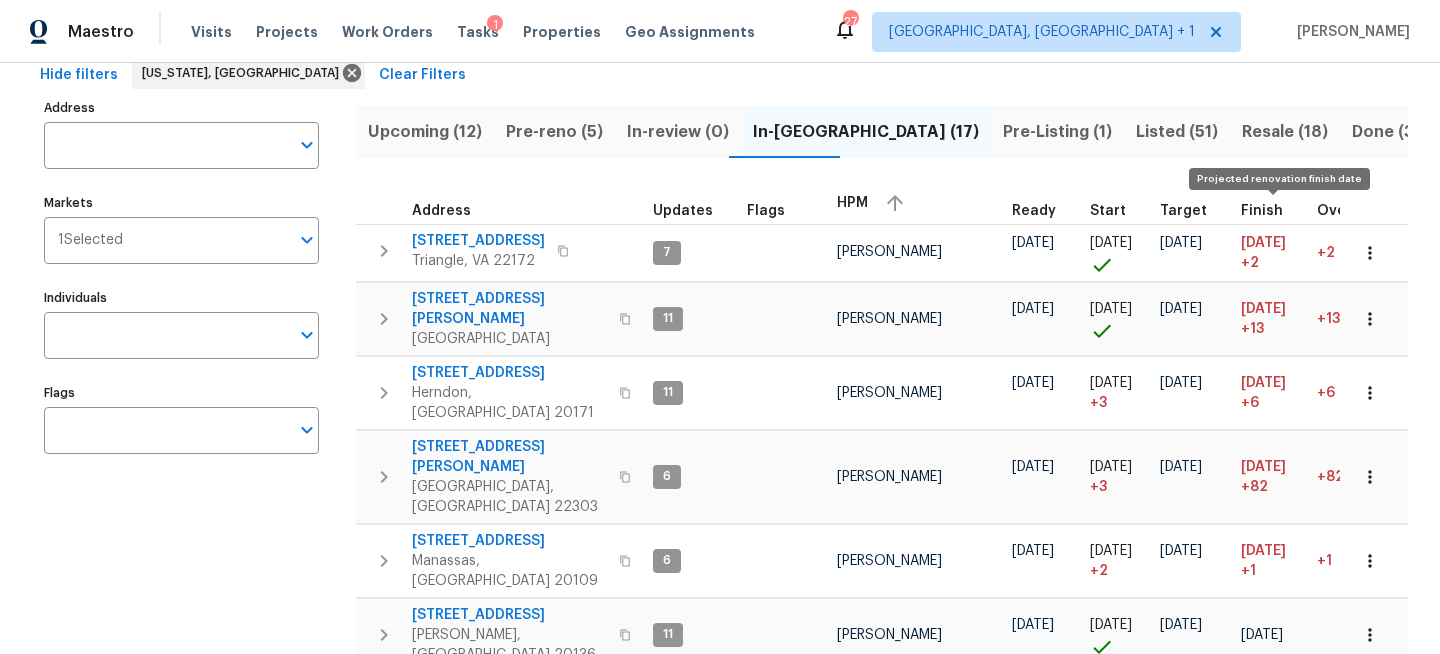 click on "Finish" at bounding box center [1262, 211] 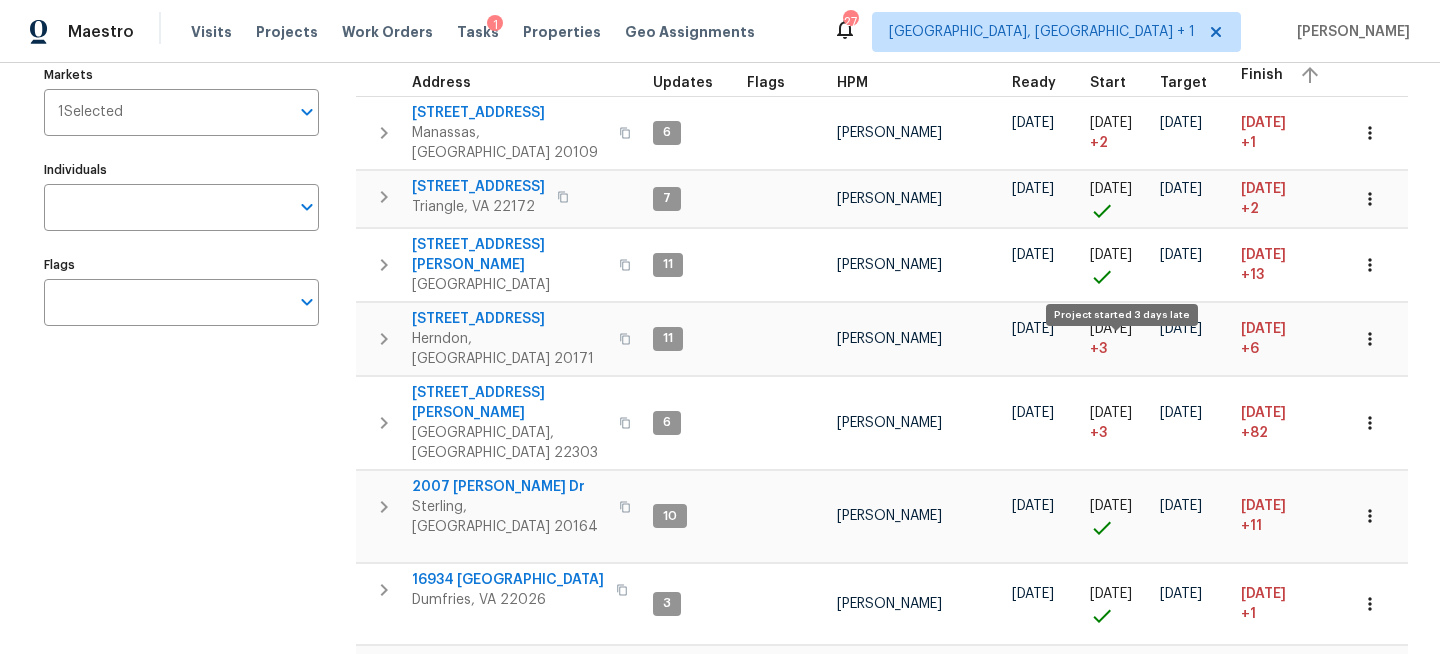 scroll, scrollTop: 247, scrollLeft: 0, axis: vertical 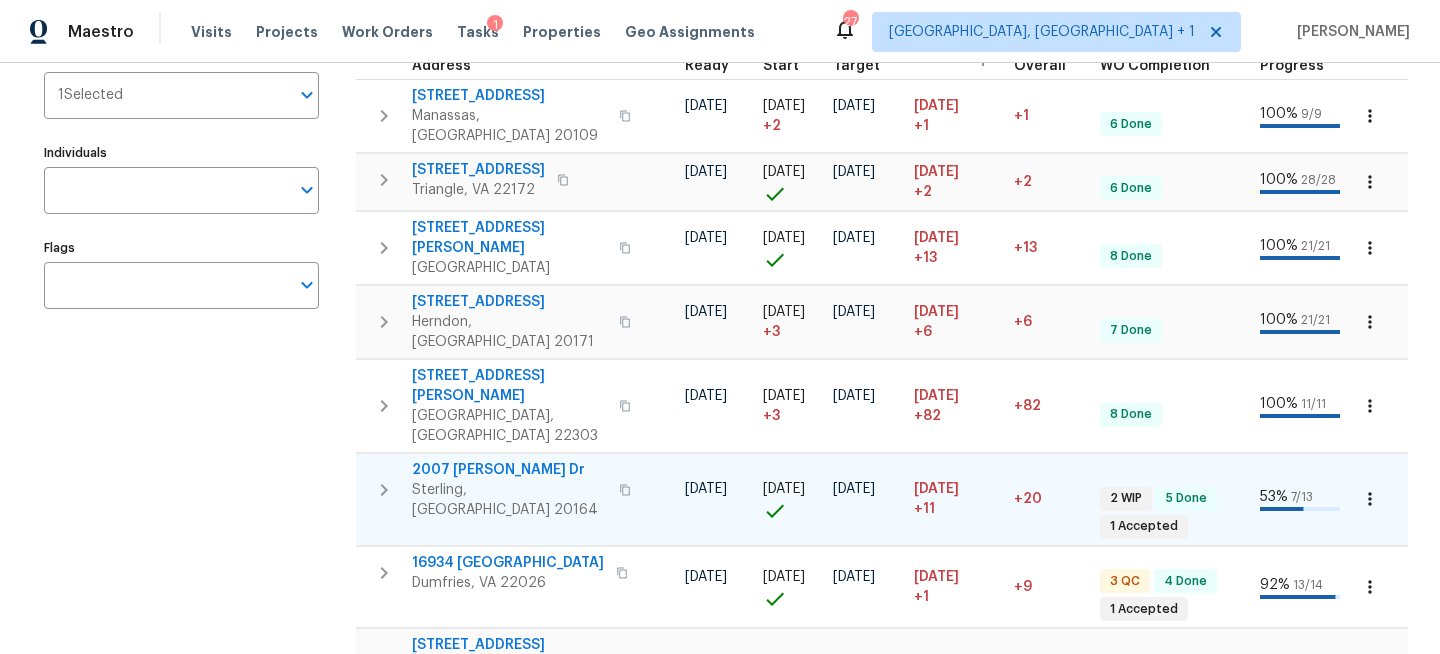 click on "2007 Jonathan Dr" at bounding box center (509, 470) 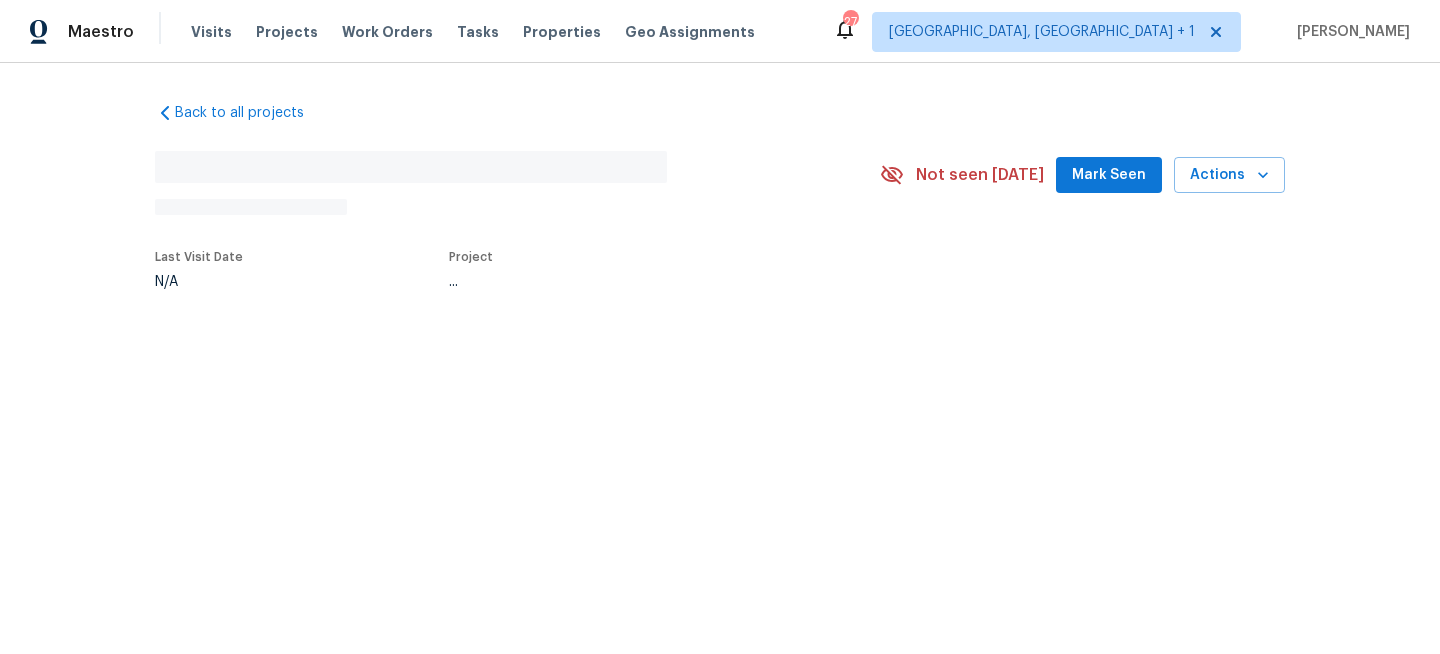 scroll, scrollTop: 0, scrollLeft: 0, axis: both 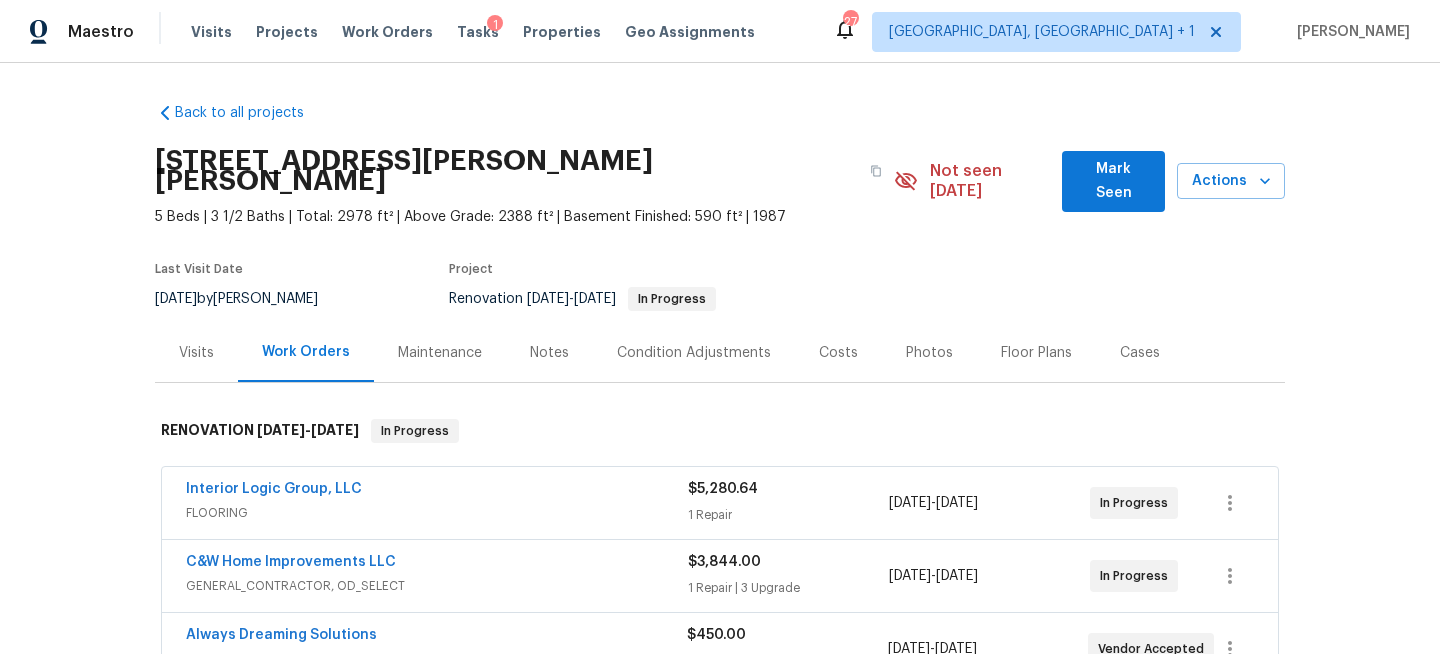 click on "Notes" at bounding box center [549, 353] 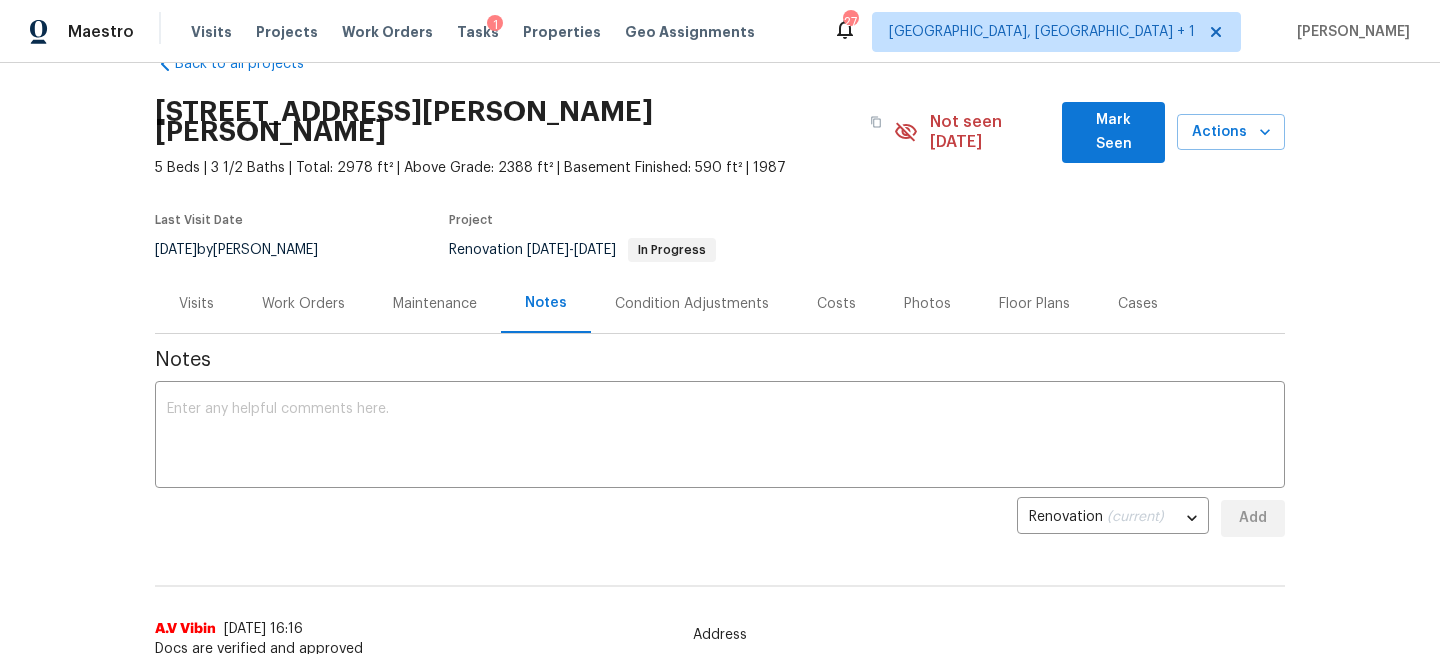 scroll, scrollTop: 0, scrollLeft: 0, axis: both 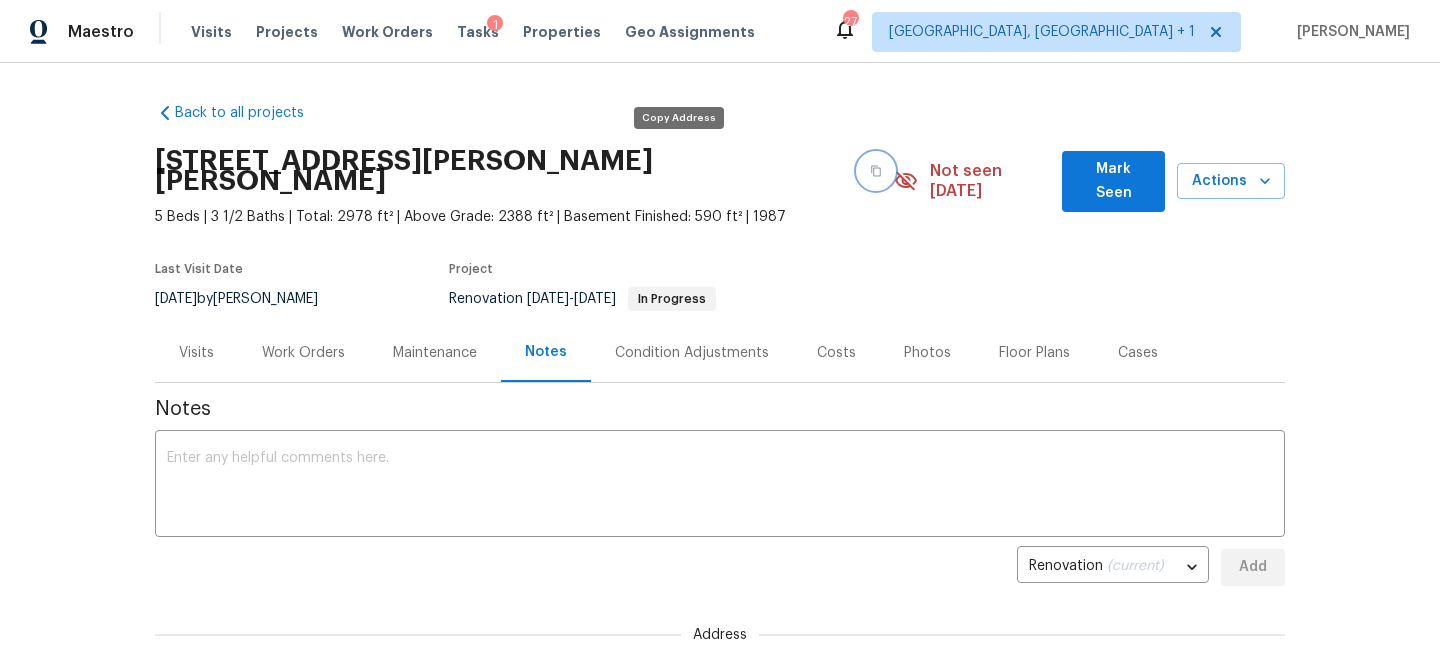click 